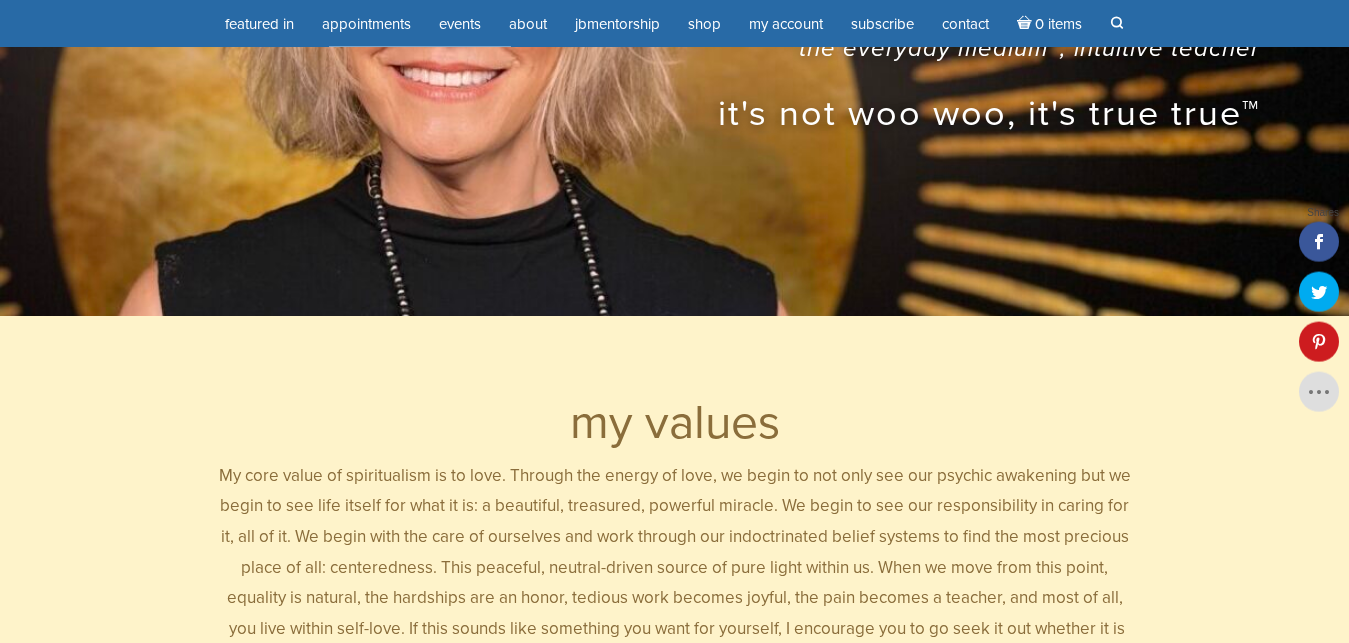 scroll, scrollTop: 204, scrollLeft: 0, axis: vertical 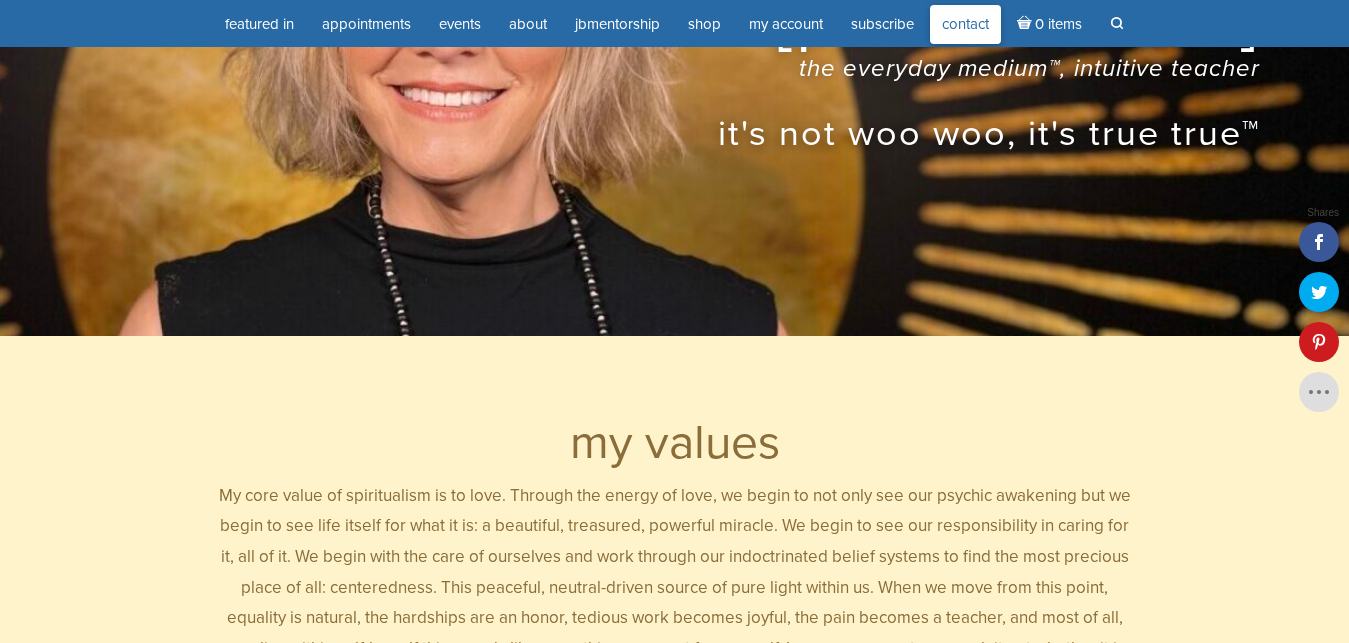 click on "Contact" at bounding box center [965, 24] 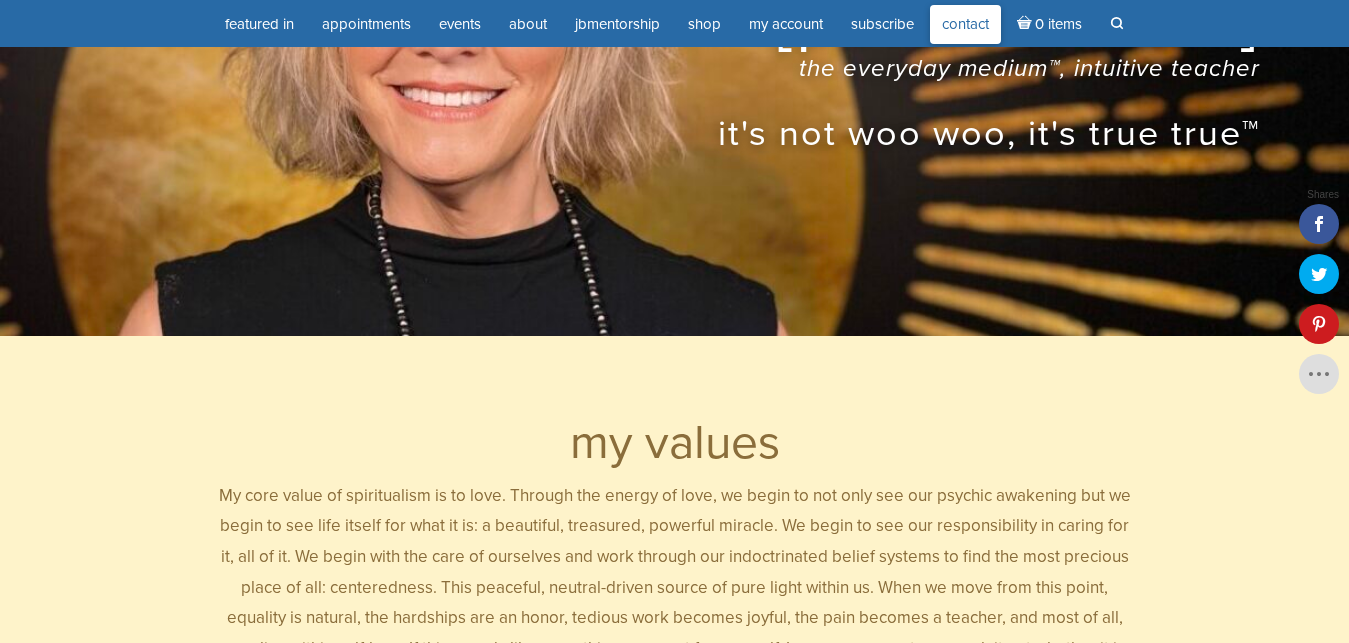 click on "Contact" at bounding box center [965, 24] 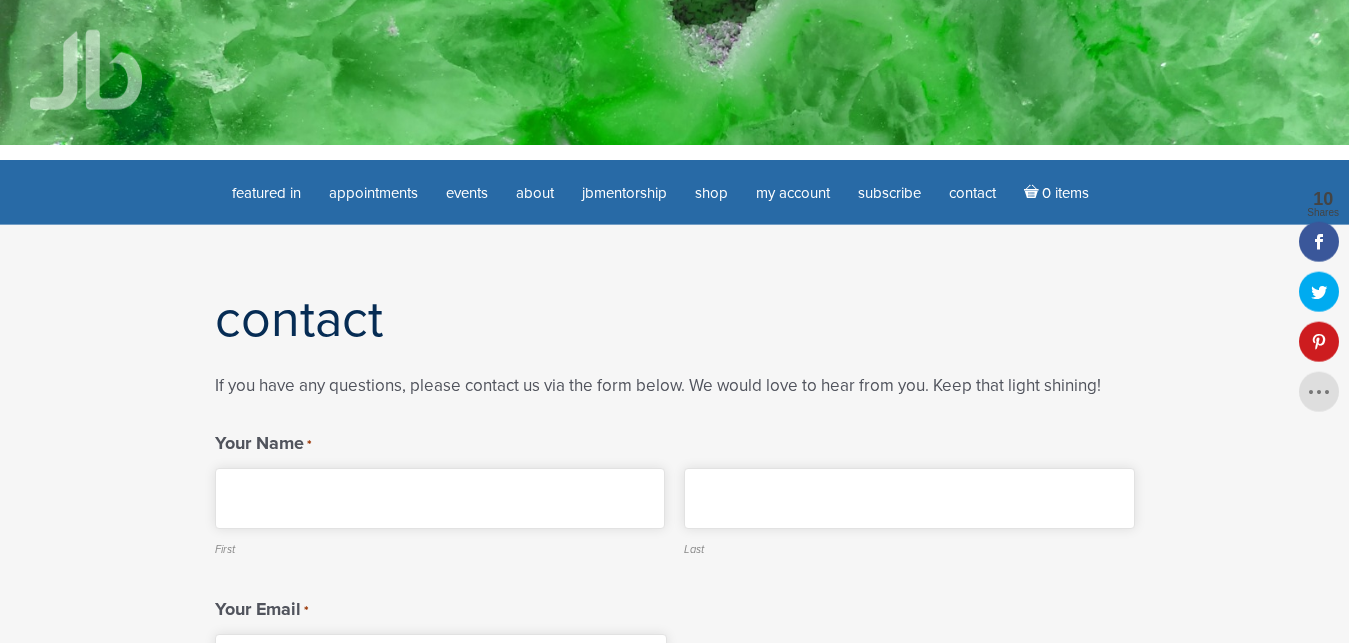 scroll, scrollTop: 0, scrollLeft: 0, axis: both 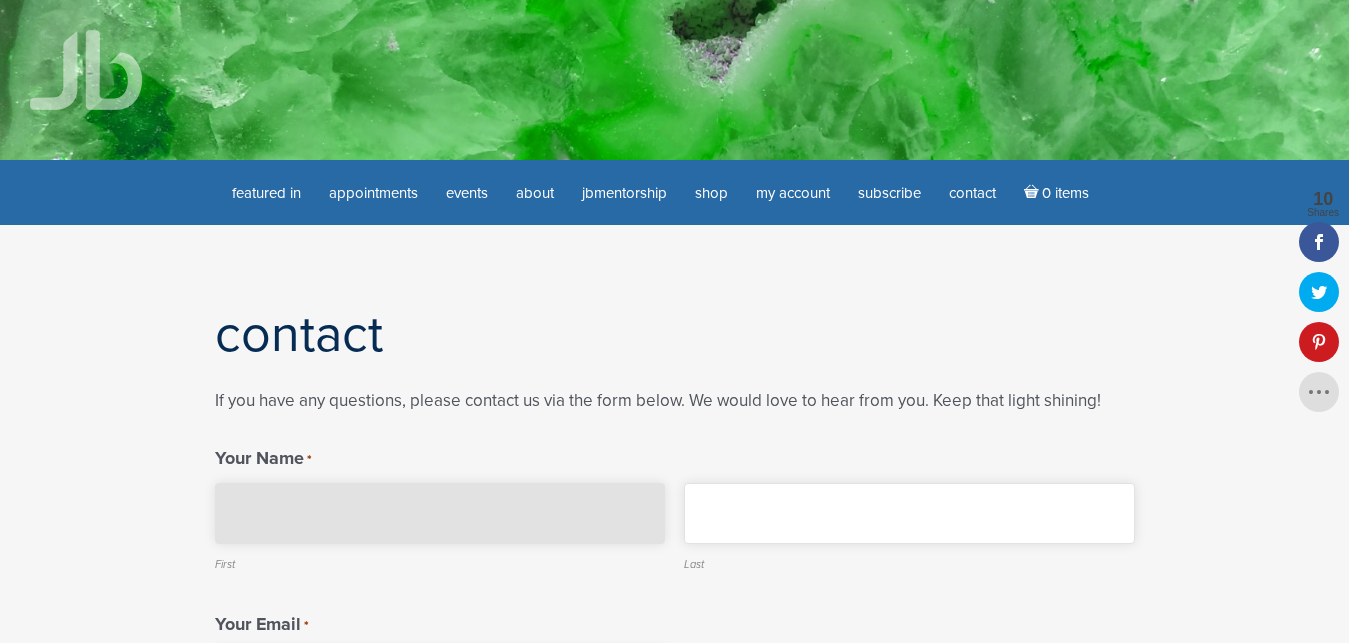 click on "First" at bounding box center (440, 513) 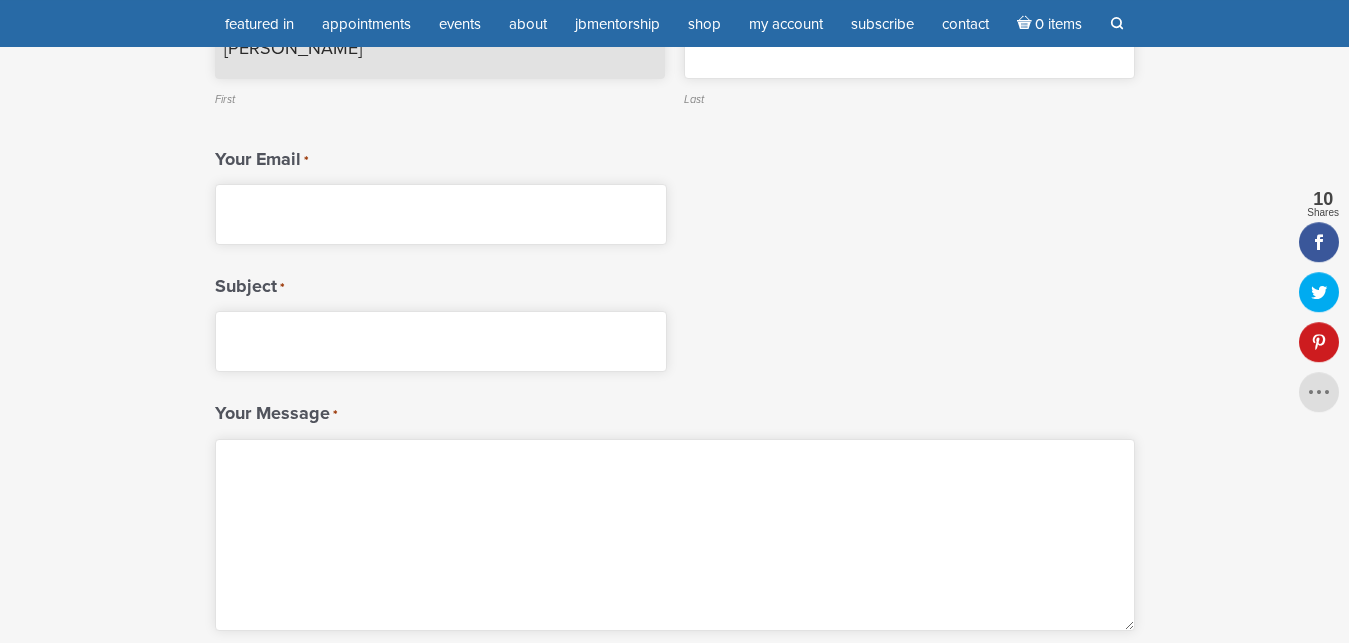 scroll, scrollTop: 408, scrollLeft: 0, axis: vertical 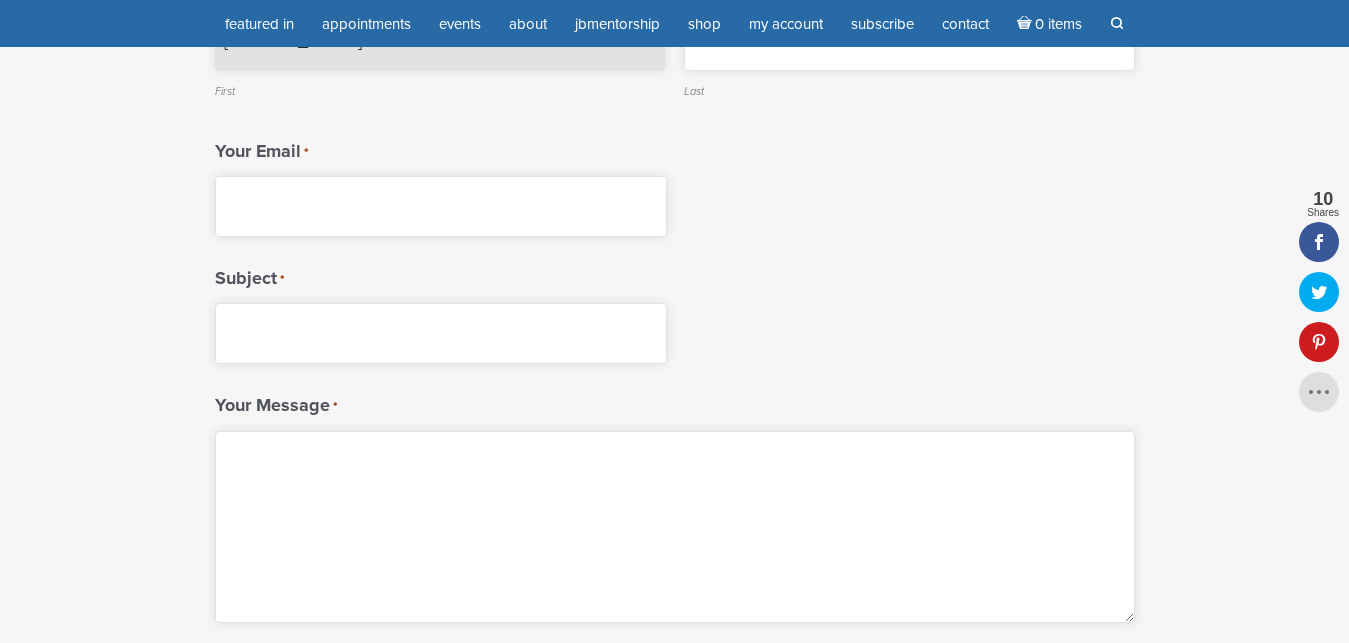 type on "Alma Rose" 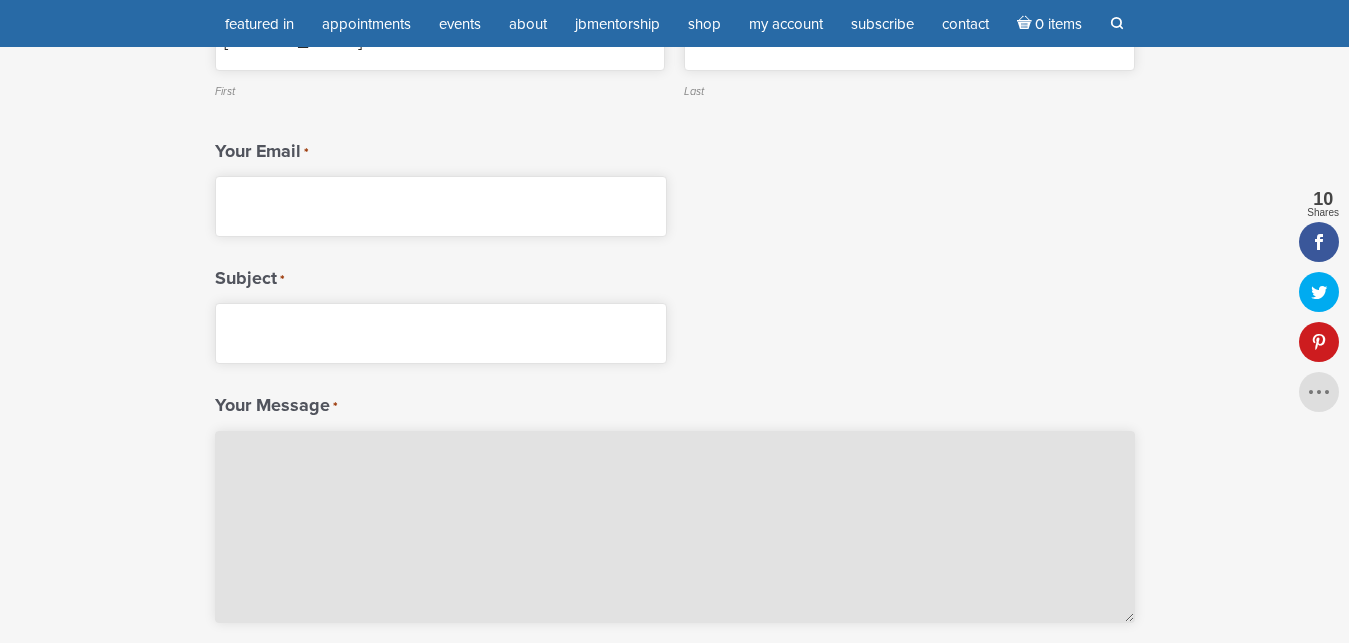 click on "Your Message *" at bounding box center (675, 527) 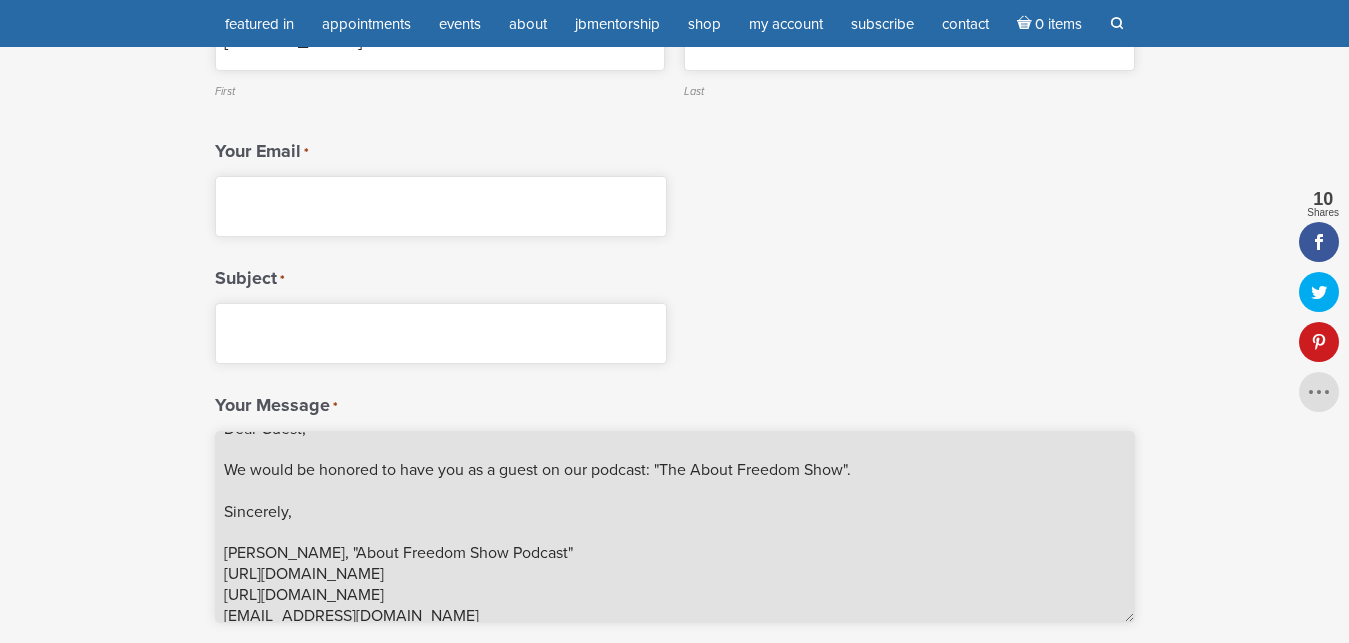 scroll, scrollTop: 0, scrollLeft: 0, axis: both 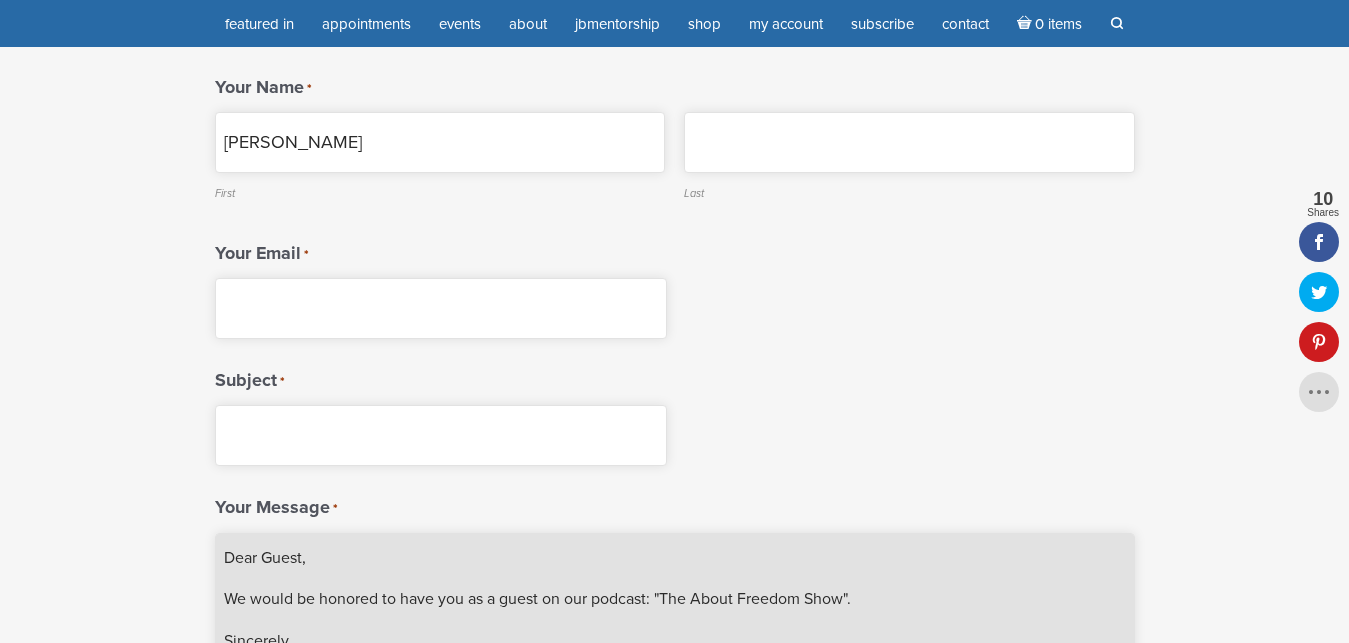 click on "Dear Guest,
We would be honored to have you as a guest on our podcast: "The About Freedom Show".
Sincerely,
Alma Rose, "About Freedom Show Podcast"
https://aboutfreedomshow.com
https://www.youtube.com/@AboutFreedomShow/videos
sitinsilenceandsmile@gmail.com
1-724-359-4599" at bounding box center [675, 629] 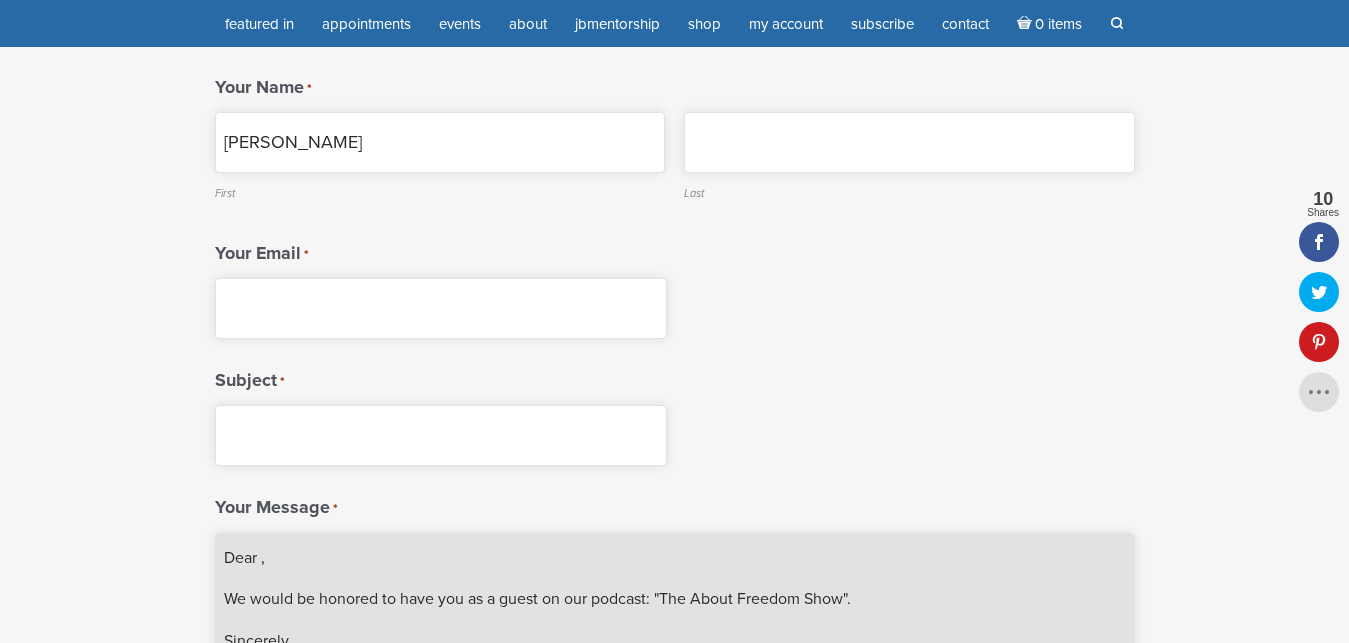paste on "Jamie Butler" 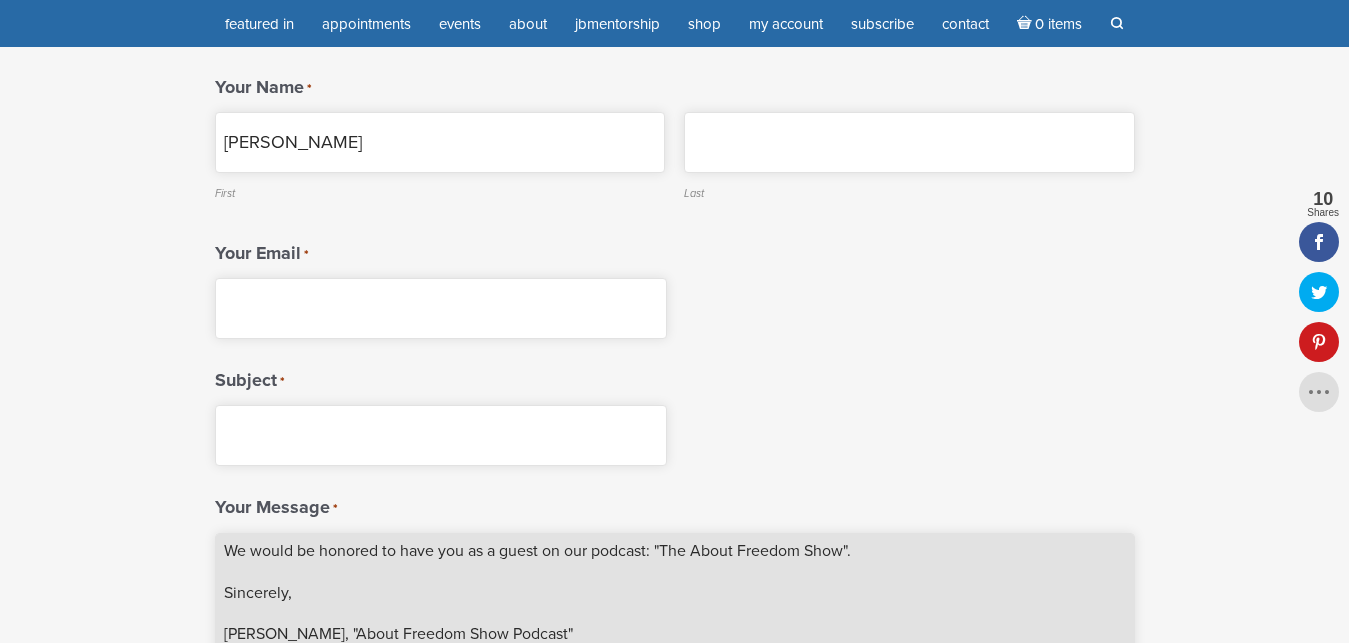scroll, scrollTop: 66, scrollLeft: 0, axis: vertical 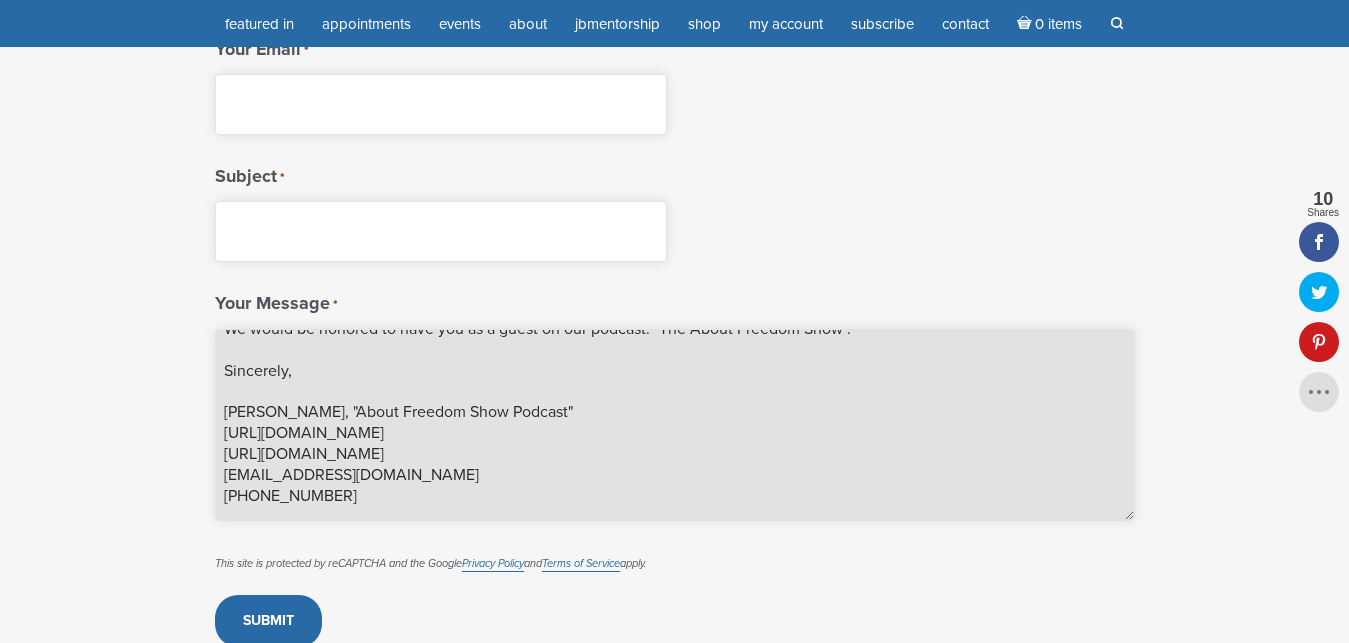 drag, startPoint x: 467, startPoint y: 477, endPoint x: 212, endPoint y: 471, distance: 255.07057 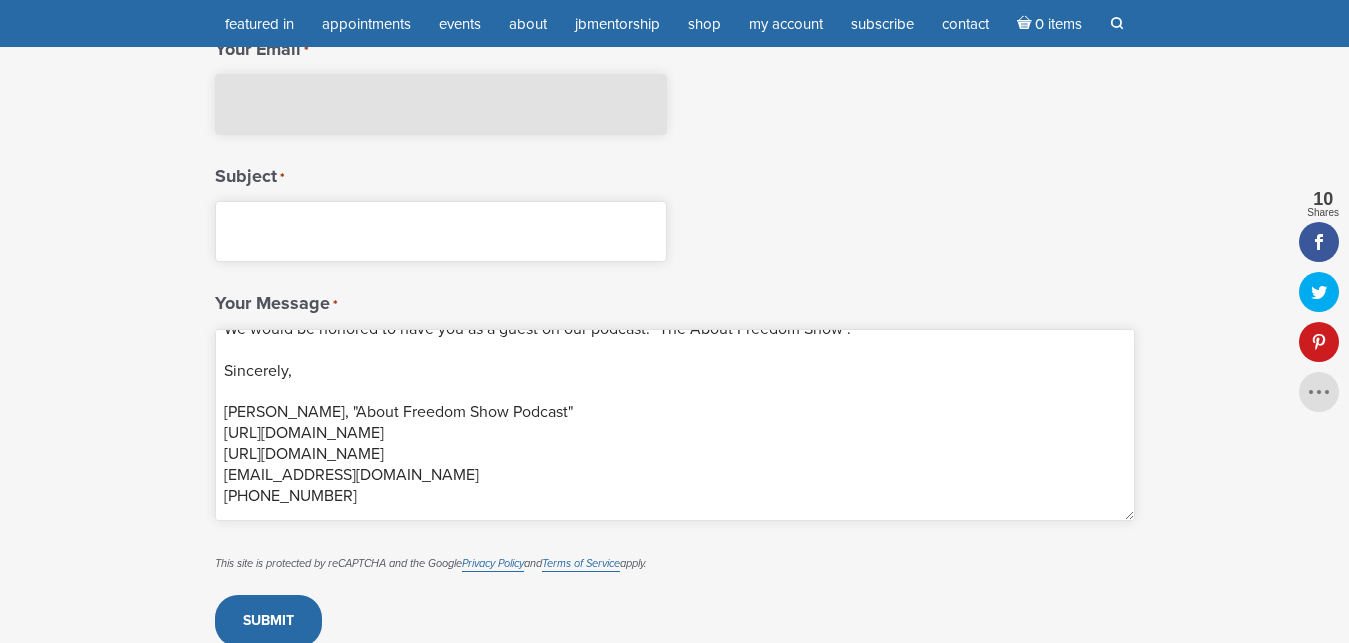 click on "Your Email *" at bounding box center (441, 104) 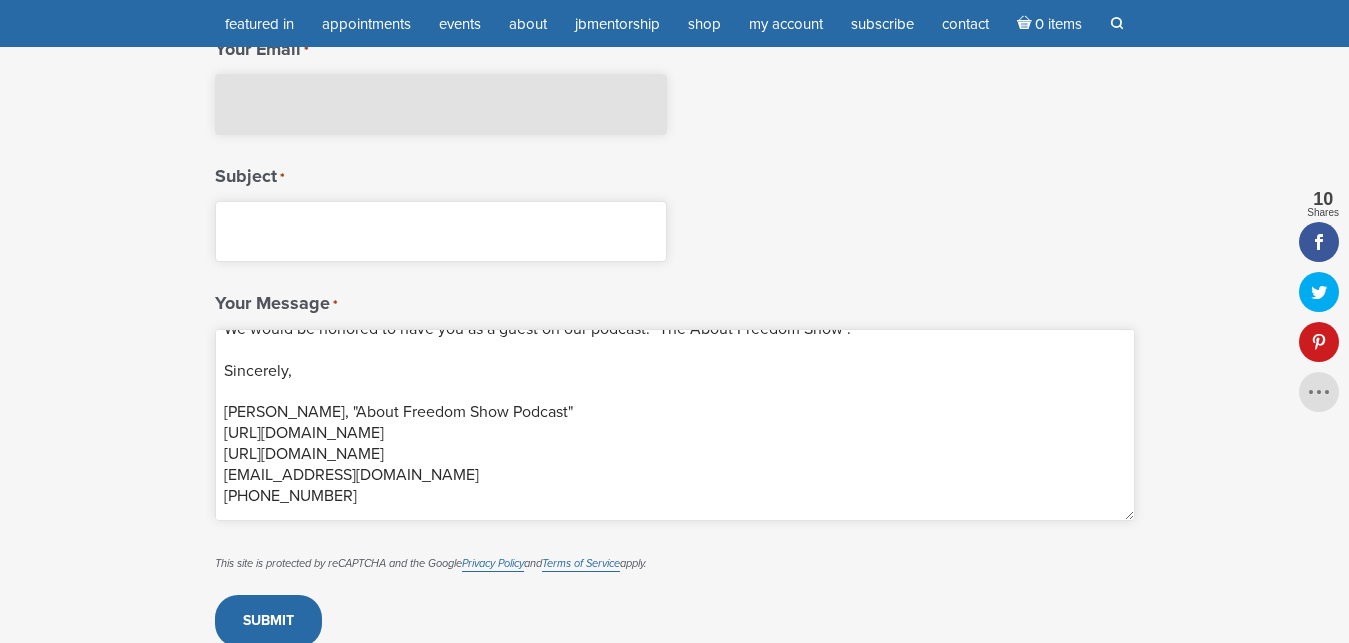 paste on "sitinsilenceandsmile@gmail.com" 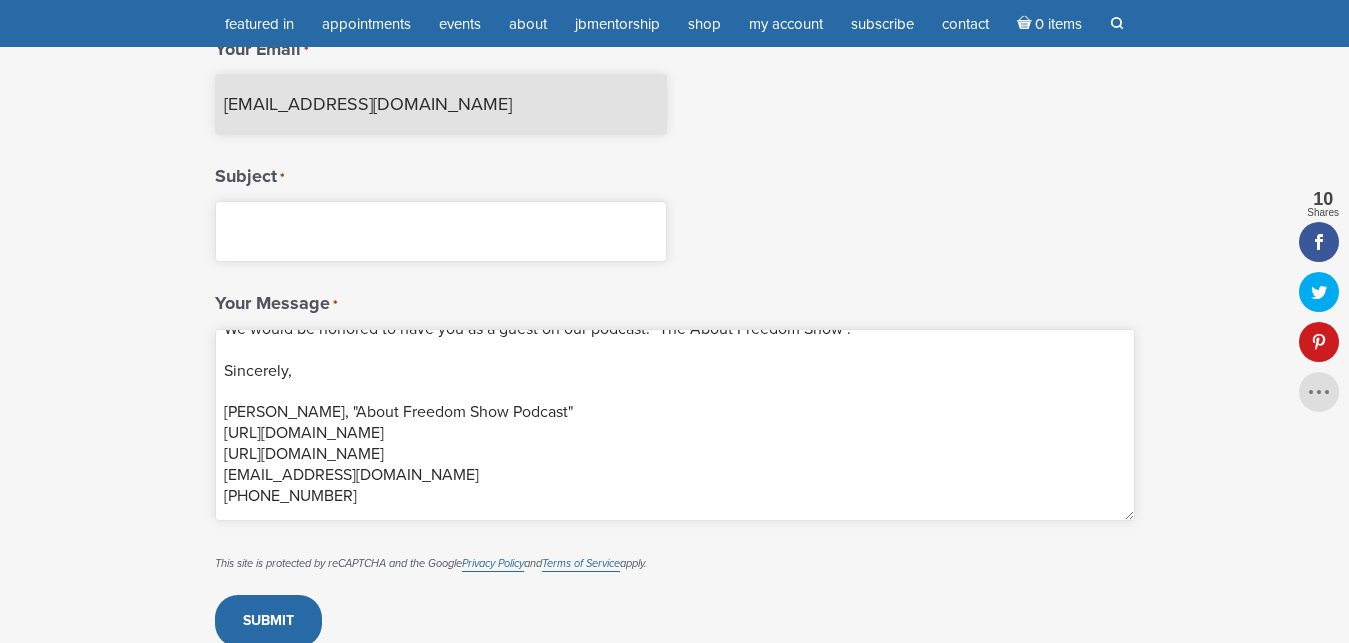 type on "sitinsilenceandsmile@gmail.com" 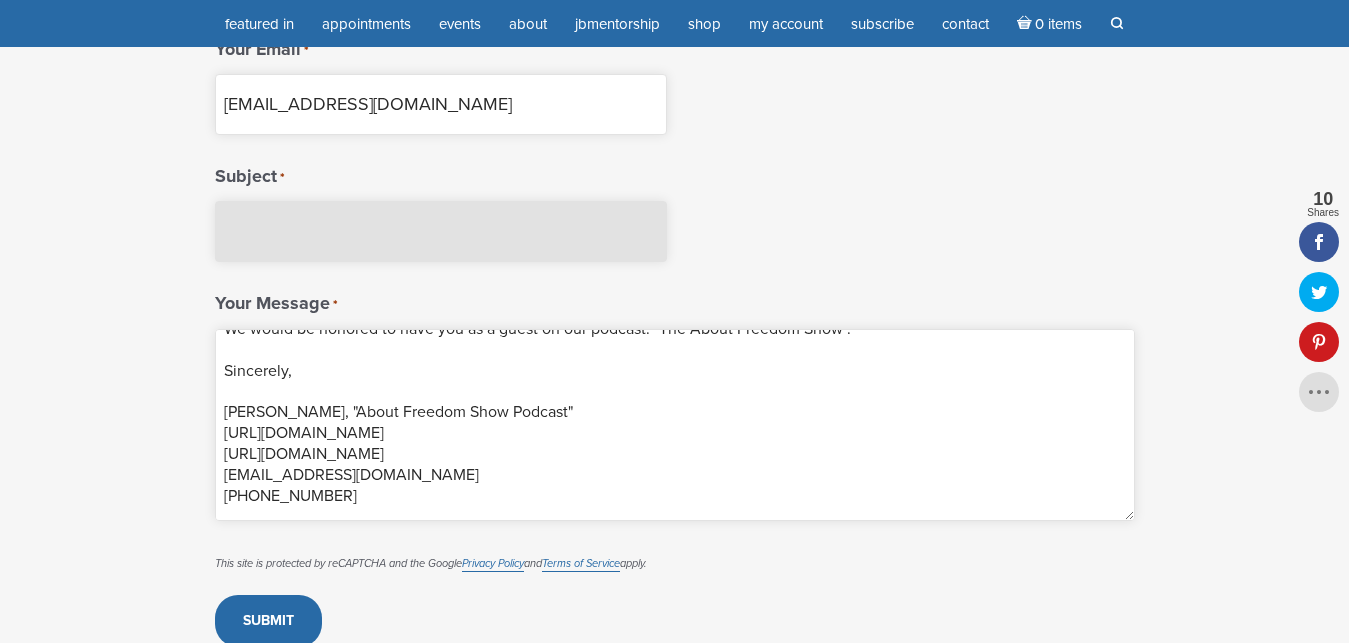 click on "Subject *" at bounding box center [441, 231] 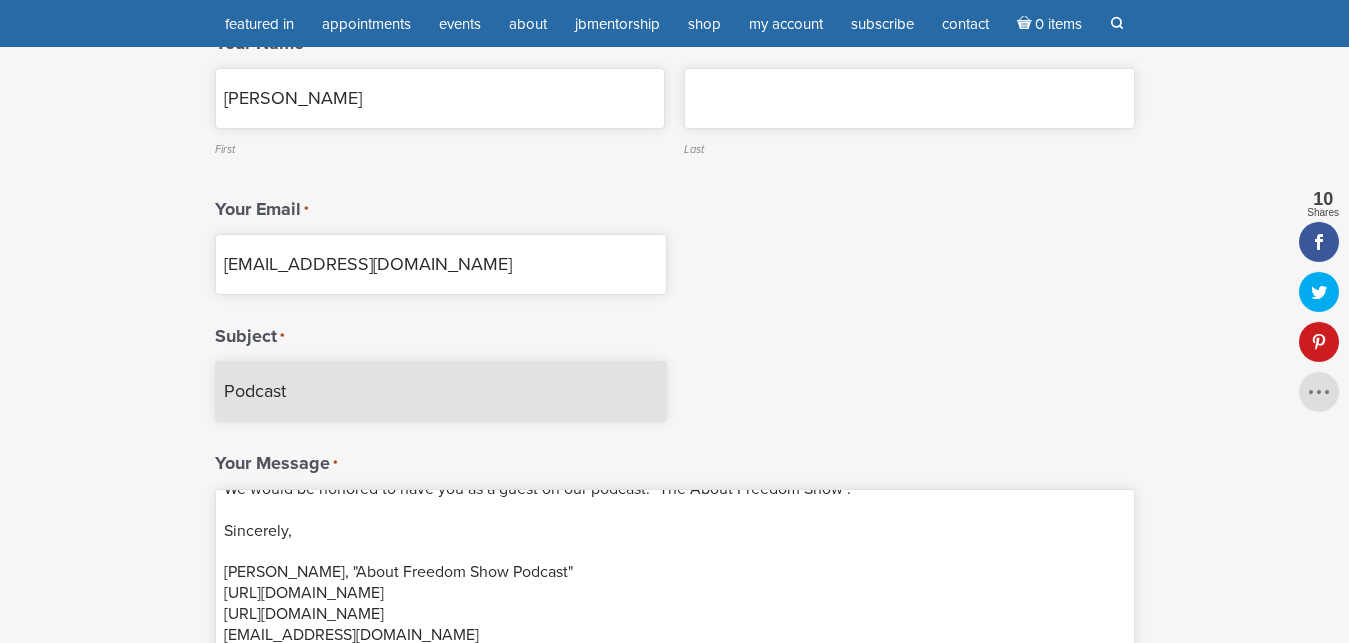 scroll, scrollTop: 306, scrollLeft: 0, axis: vertical 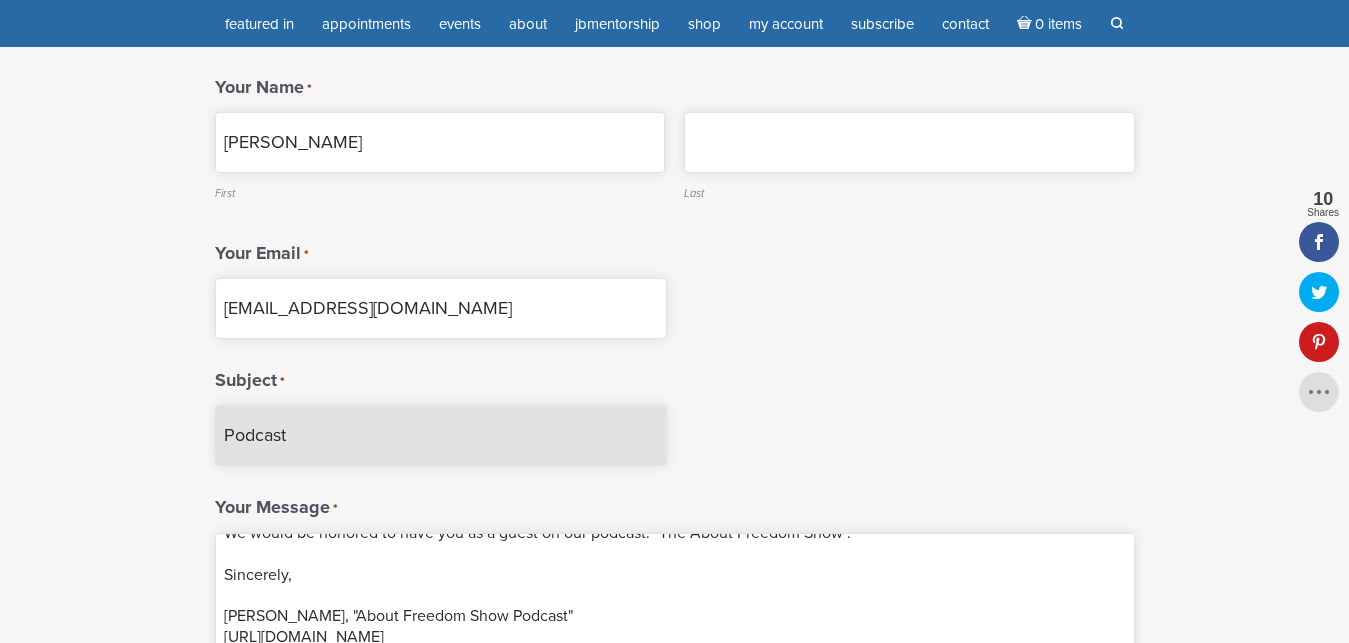 type on "Podcast" 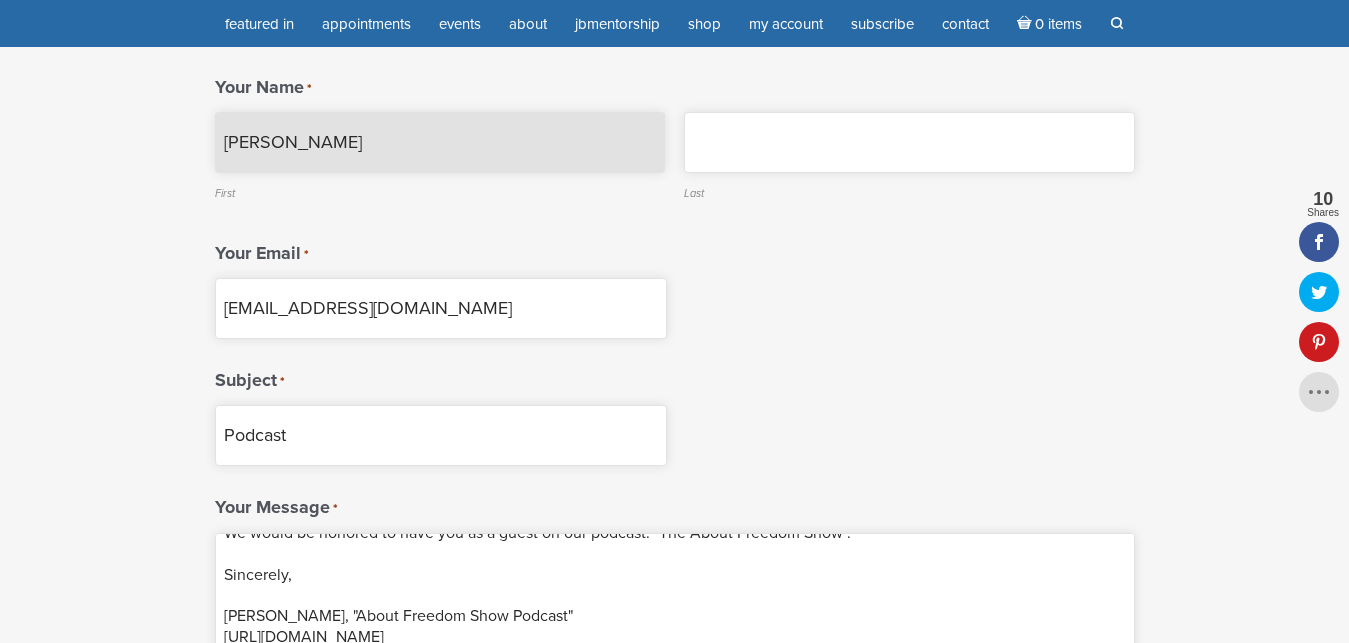 click on "Alma Rose" at bounding box center [440, 142] 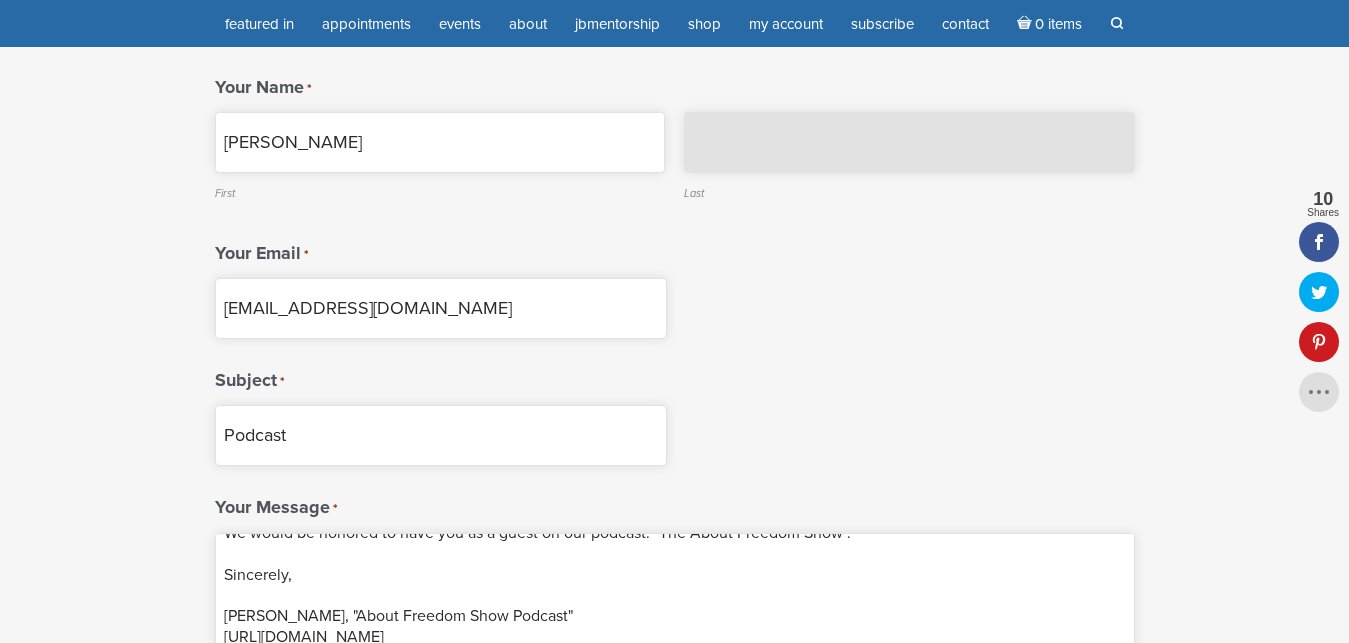click on "Last" at bounding box center (909, 142) 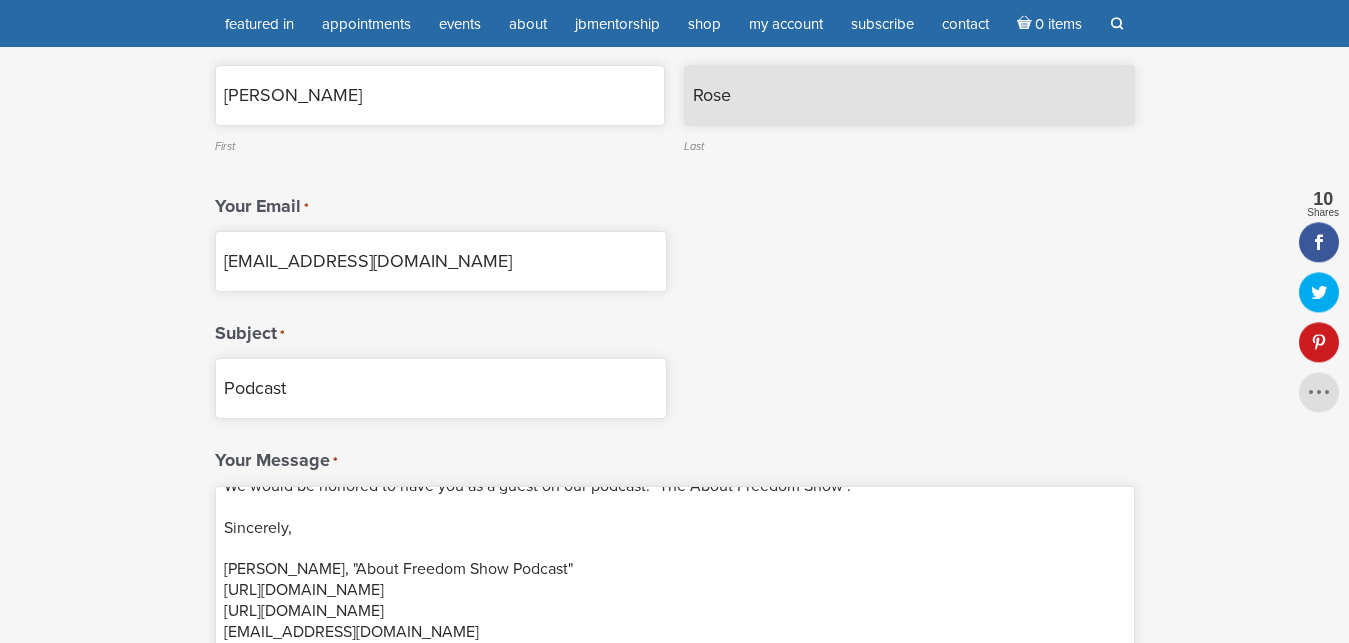 scroll, scrollTop: 102, scrollLeft: 0, axis: vertical 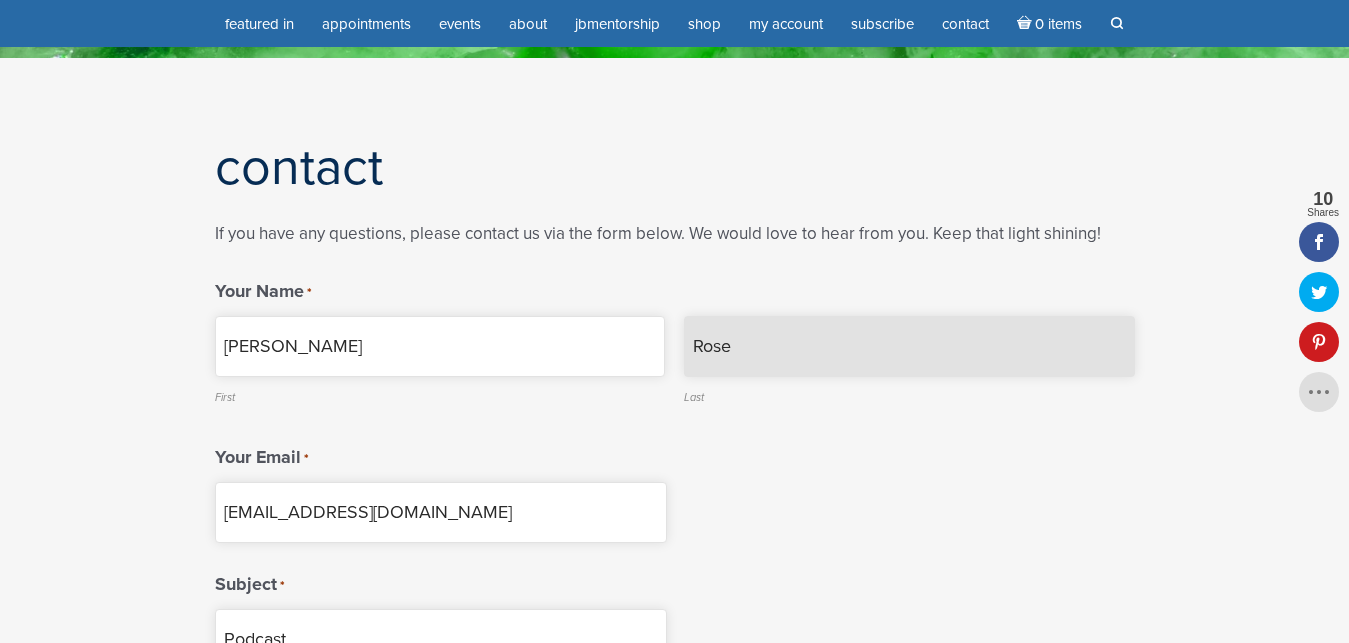 type on "Rose" 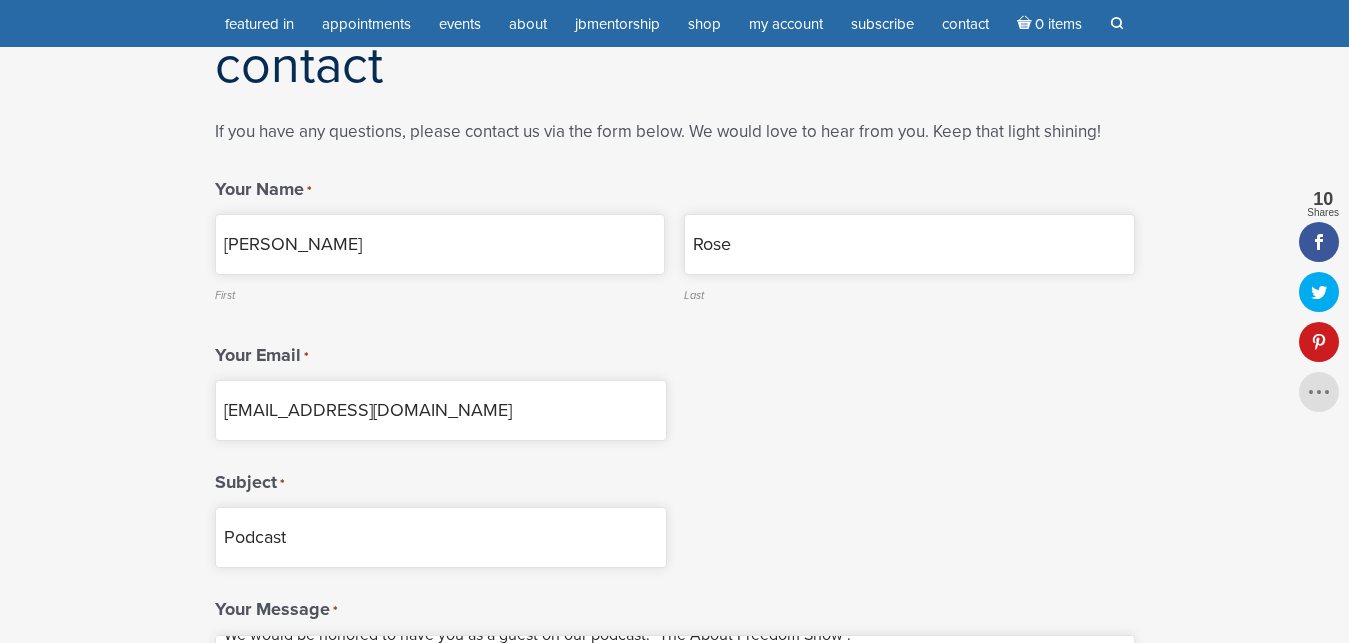 scroll, scrollTop: 306, scrollLeft: 0, axis: vertical 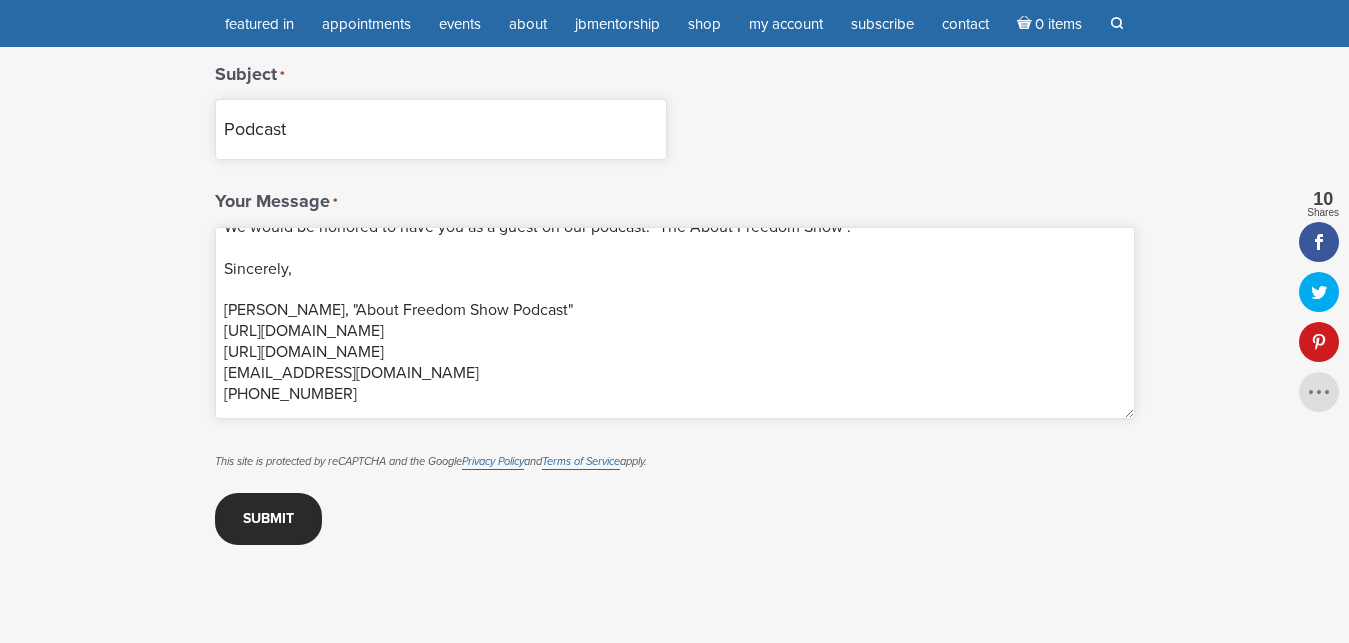 click on "Submit" at bounding box center (268, 519) 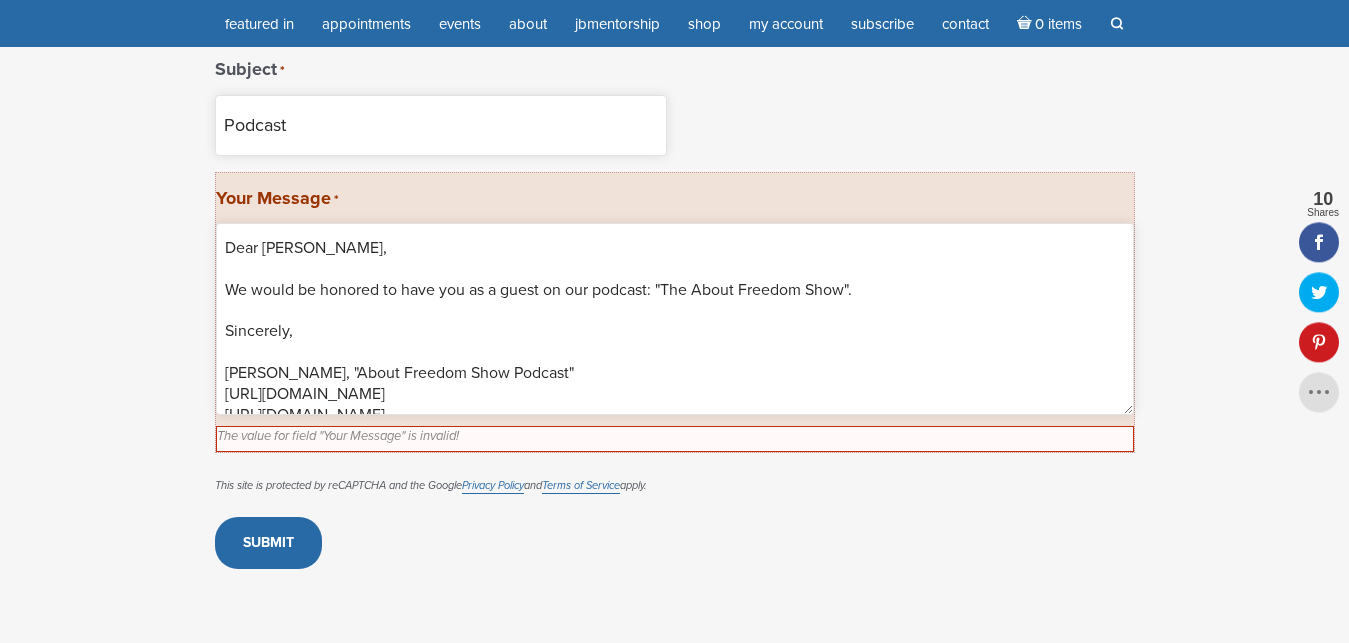 scroll, scrollTop: 733, scrollLeft: 0, axis: vertical 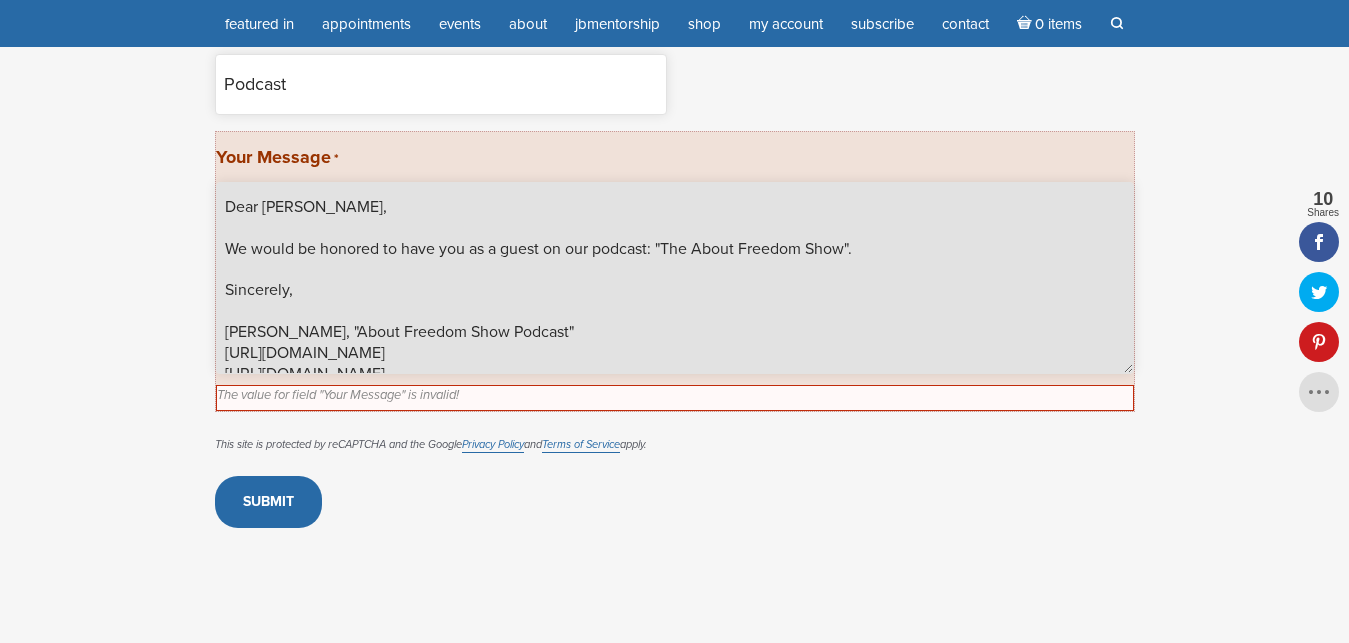 click on "Dear Jamie Butler,
We would be honored to have you as a guest on our podcast: "The About Freedom Show".
Sincerely,
Alma Rose, "About Freedom Show Podcast"
https://aboutfreedomshow.com
https://www.youtube.com/@AboutFreedomShow/videos
sitinsilenceandsmile@gmail.com
1-724-359-4599" at bounding box center [675, 278] 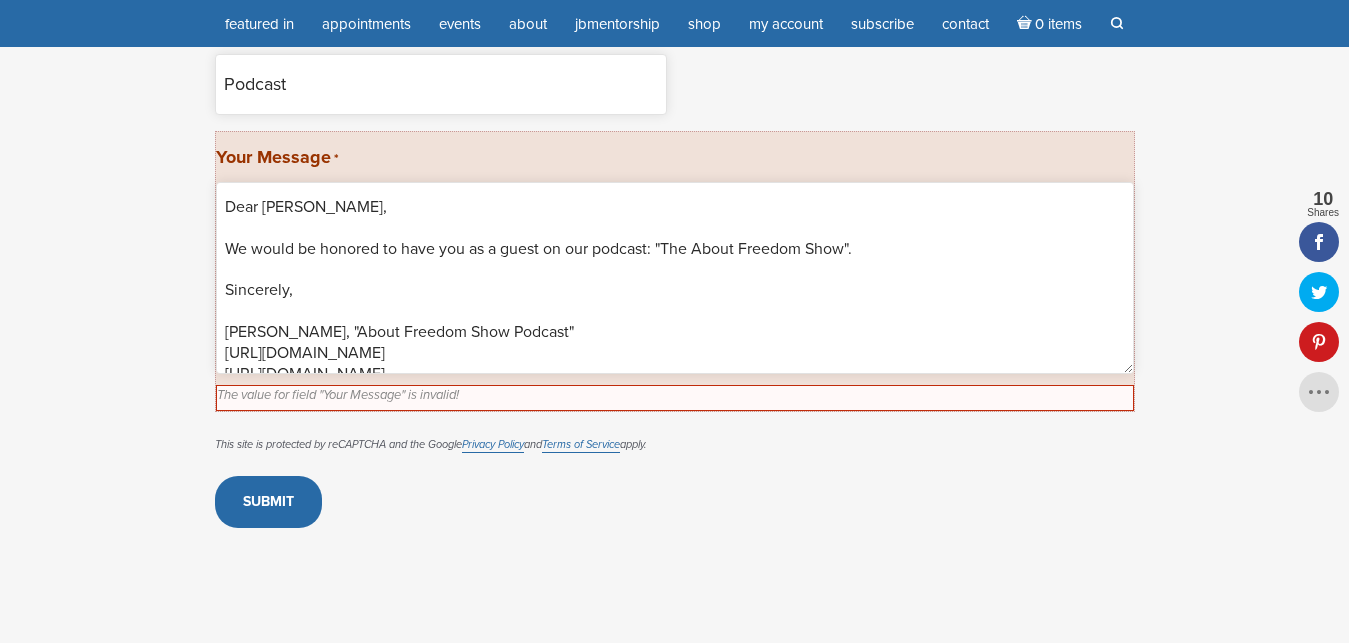 drag, startPoint x: 725, startPoint y: 364, endPoint x: 714, endPoint y: 369, distance: 12.083046 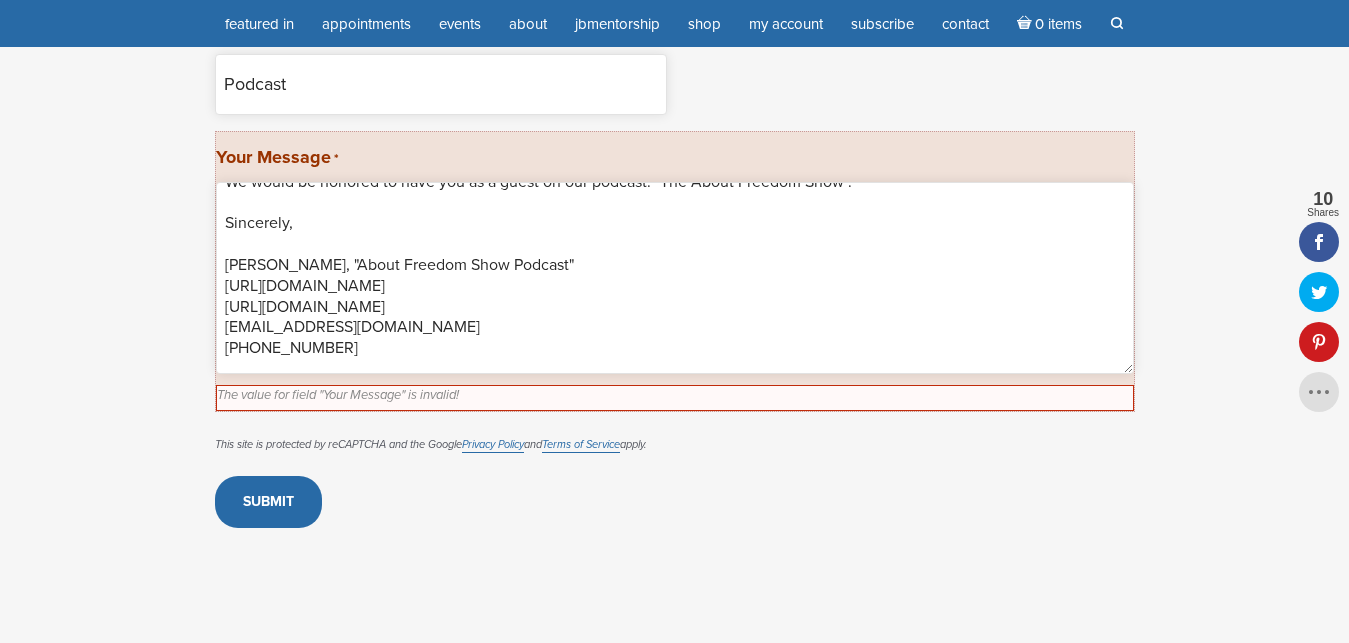 scroll, scrollTop: 0, scrollLeft: 0, axis: both 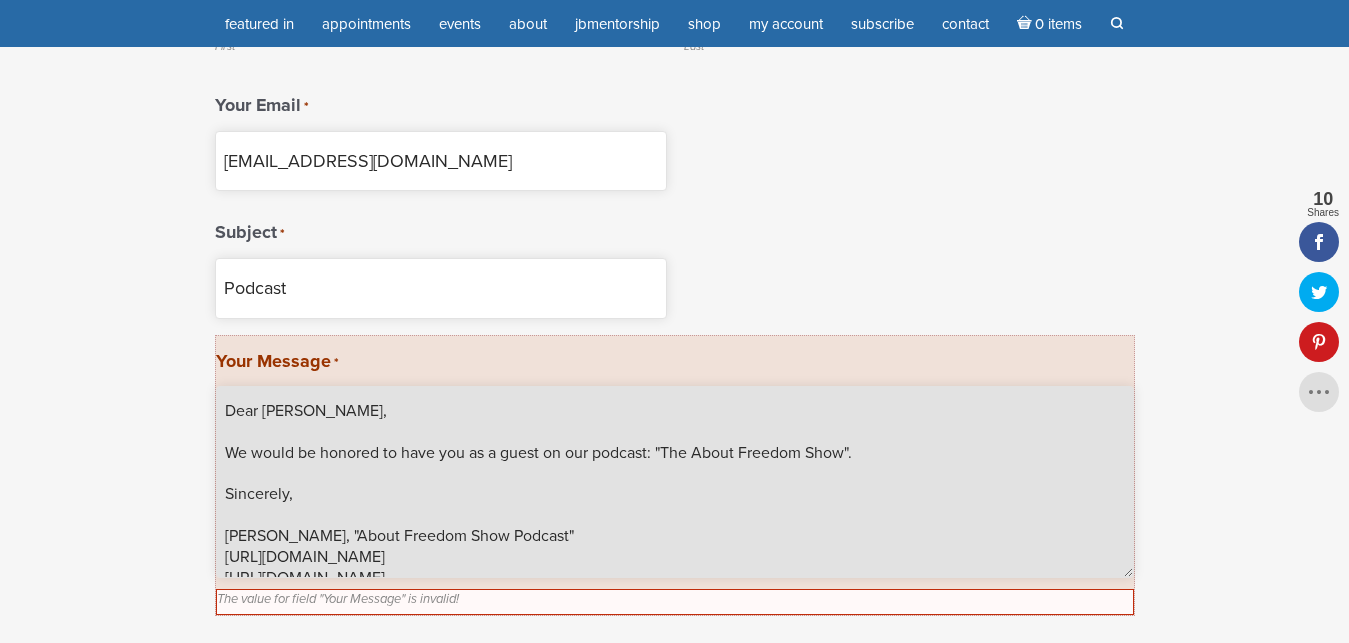 click on "Dear Jamie Butler,
We would be honored to have you as a guest on our podcast: "The About Freedom Show".
Sincerely,
Alma Rose, "About Freedom Show Podcast"
https://aboutfreedomshow.com
https://www.youtube.com/@AboutFreedomShow/videos
sitinsilenceandsmile@gmail.com
1-724-359-4599" at bounding box center [675, 482] 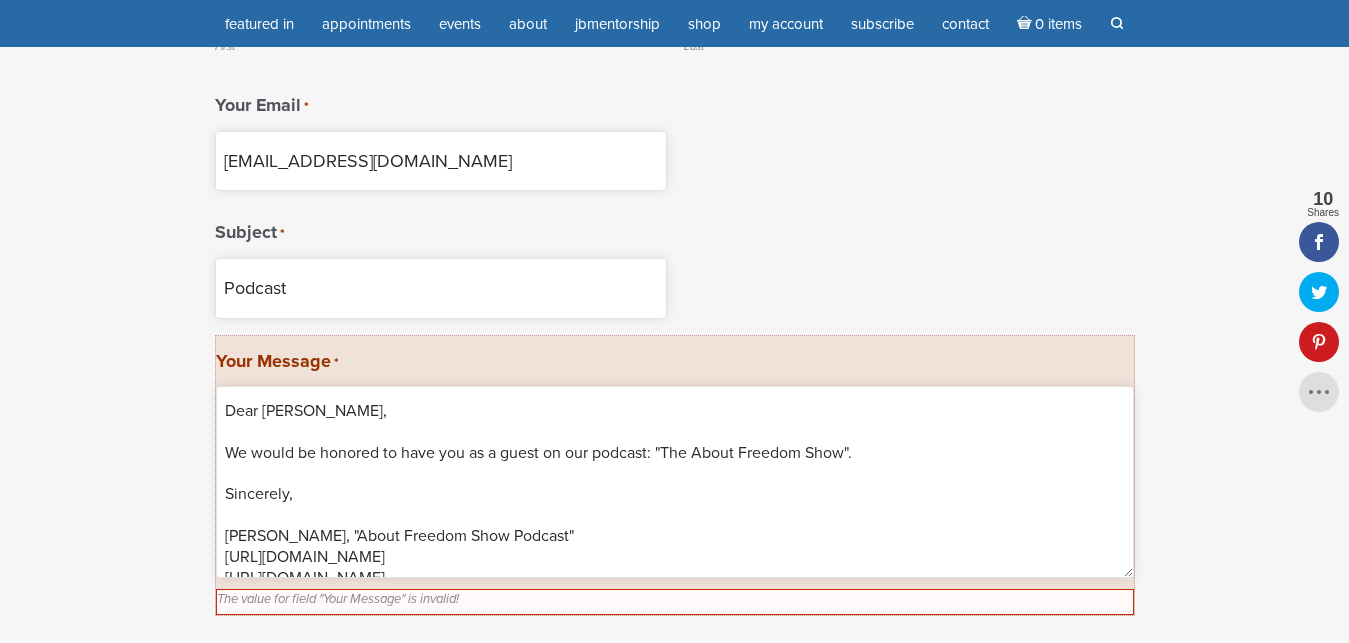 click on "Contact
There was a problem with your submission. Please review the fields below.
" * " indicates required fields
If you have any questions, please contact us via the form below. We would love to hear from you. Keep that light shining!  Your Name *
Alma
First
Rose
Last
Your Email *
sitinsilenceandsmile@gmail.com
Subject *" at bounding box center [675, 241] 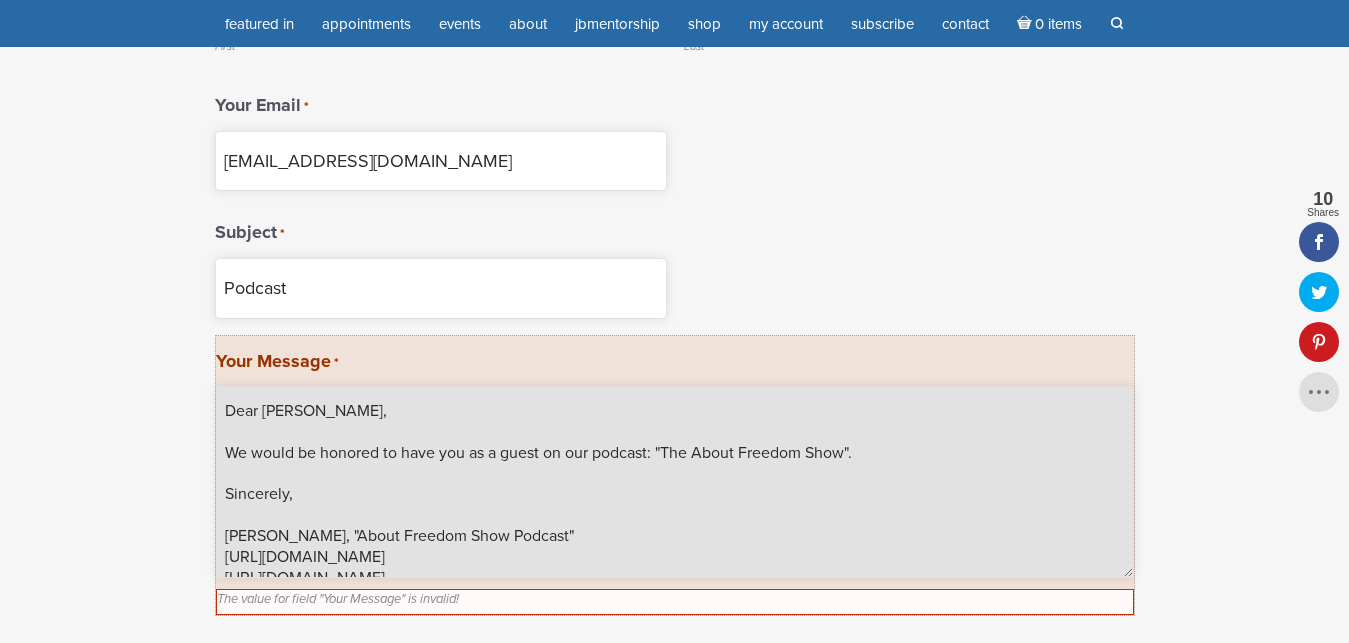 click on "Dear Jamie Butler,
We would be honored to have you as a guest on our podcast: "The About Freedom Show".
Sincerely,
Alma Rose, "About Freedom Show Podcast"
https://aboutfreedomshow.com
https://www.youtube.com/@AboutFreedomShow/videos
sitinsilenceandsmile@gmail.com
1-724-359-4599" at bounding box center (675, 482) 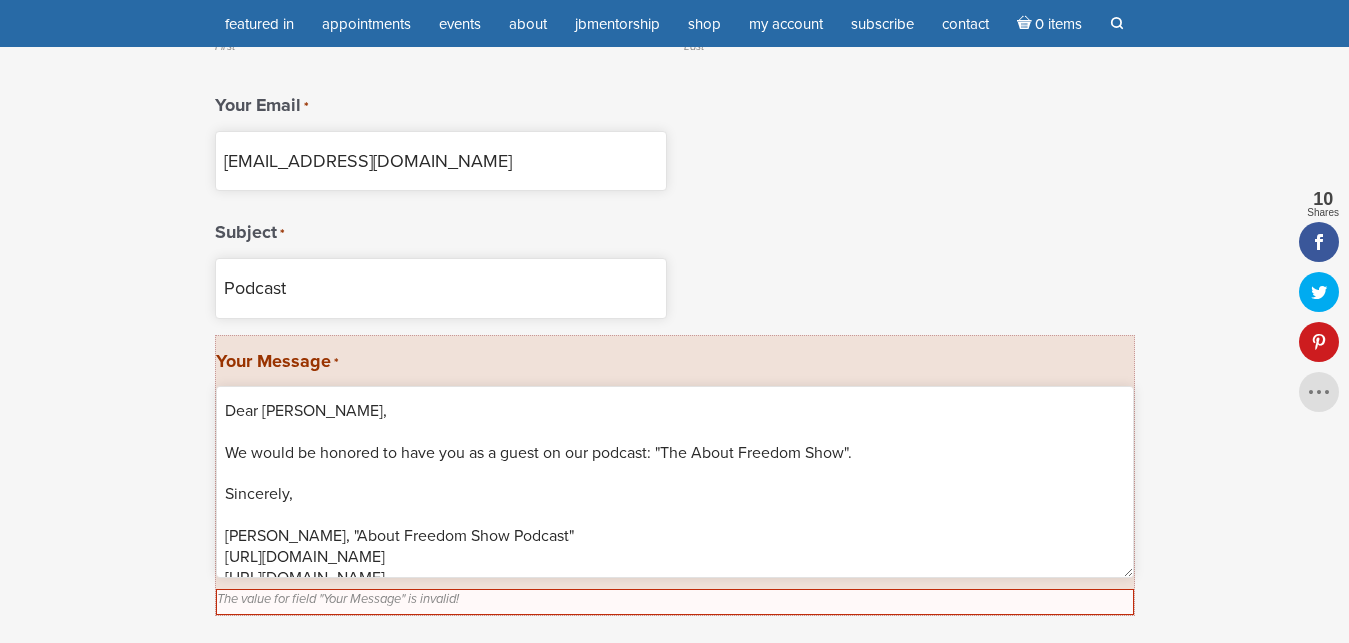 drag, startPoint x: 892, startPoint y: 345, endPoint x: 882, endPoint y: 343, distance: 10.198039 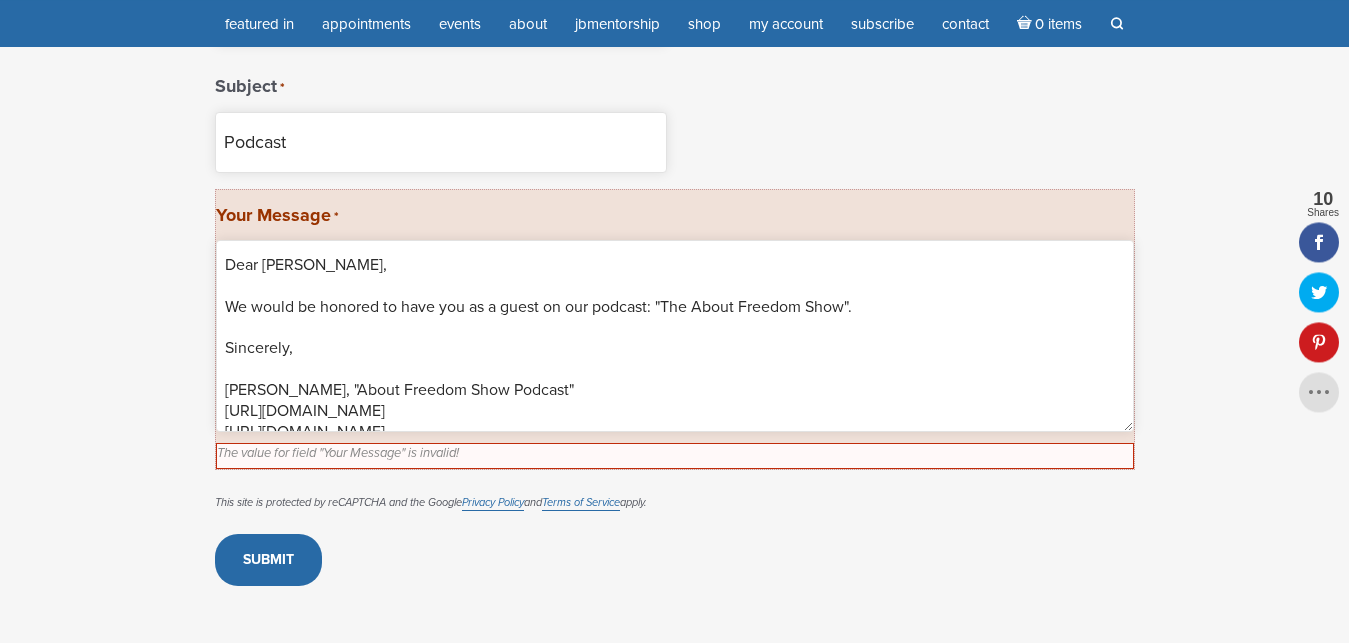 scroll, scrollTop: 733, scrollLeft: 0, axis: vertical 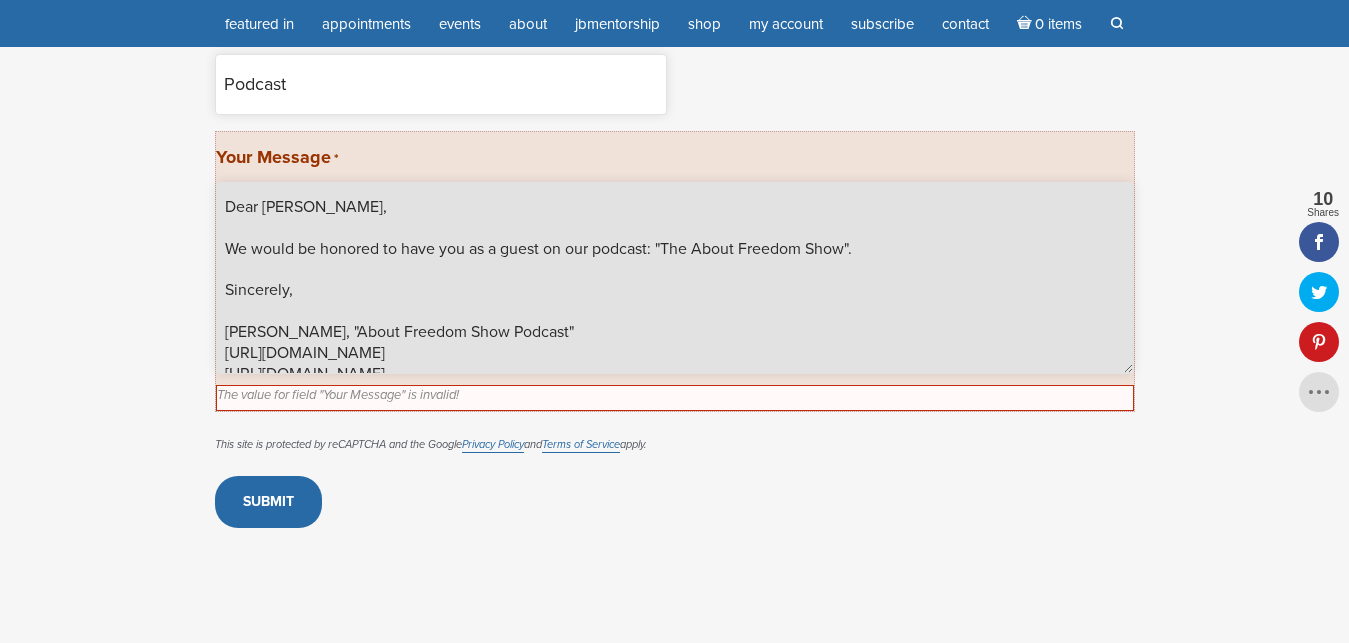 click on "Dear Jamie Butler,
We would be honored to have you as a guest on our podcast: "The About Freedom Show".
Sincerely,
Alma Rose, "About Freedom Show Podcast"
https://aboutfreedomshow.com
https://www.youtube.com/@AboutFreedomShow/videos
sitinsilenceandsmile@gmail.com
1-724-359-4599" at bounding box center (675, 278) 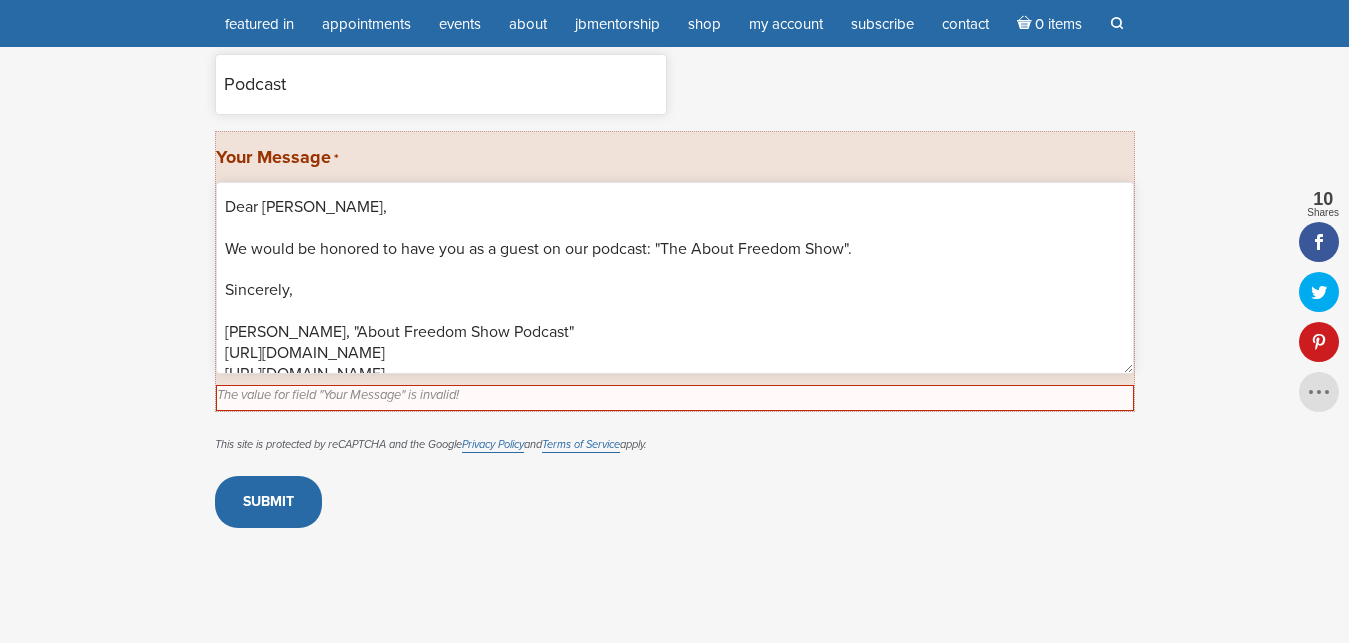 click on "This site is protected by reCAPTCHA and the Google  Privacy Policy  and  Terms of Service  apply." at bounding box center (675, 444) 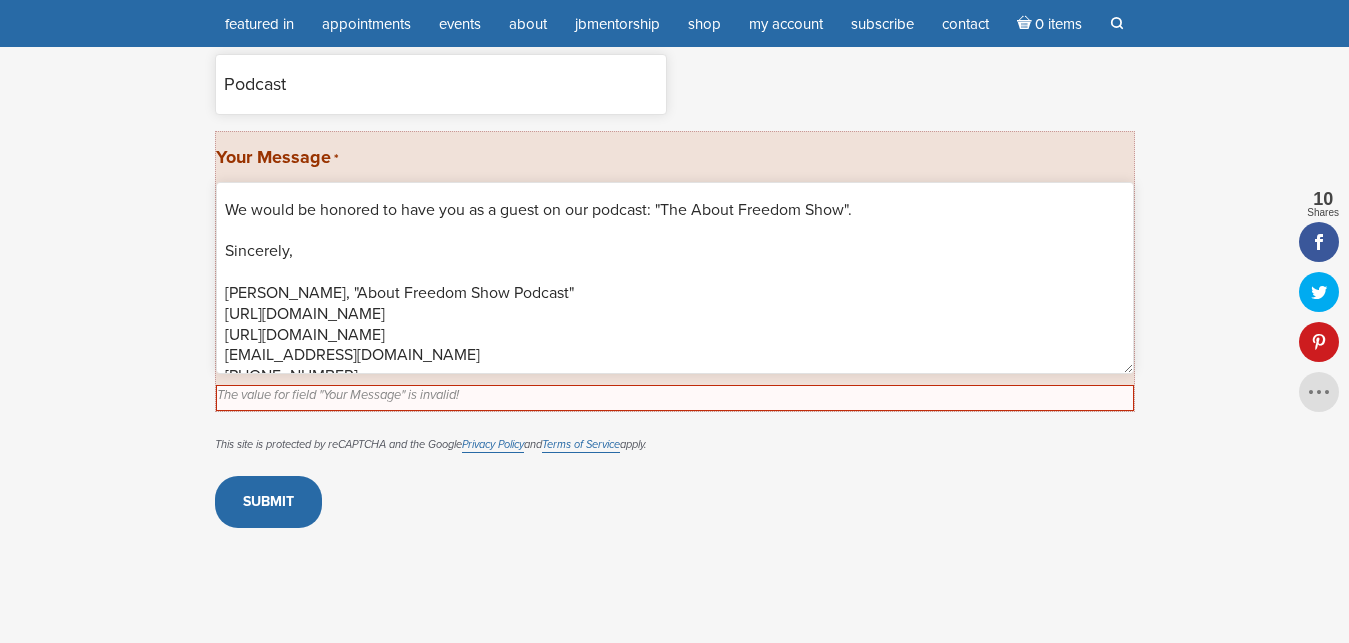 scroll, scrollTop: 67, scrollLeft: 0, axis: vertical 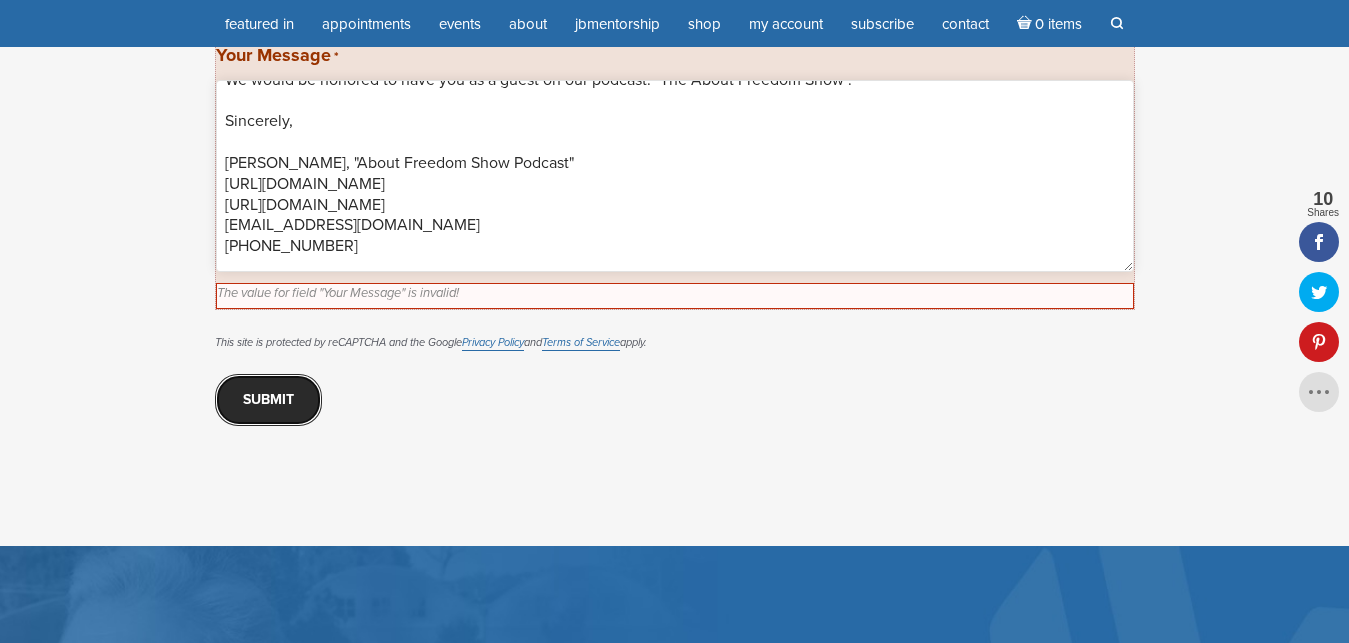 click on "Submit" at bounding box center (268, 400) 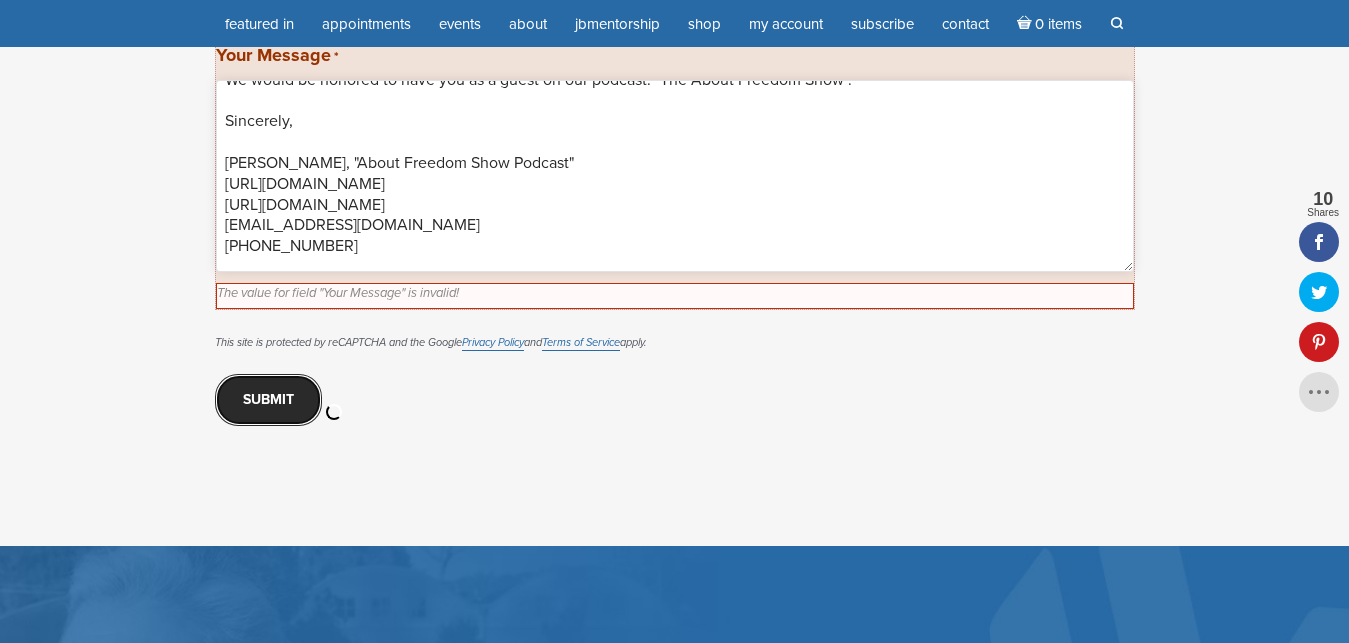 click on "Submit" at bounding box center (268, 400) 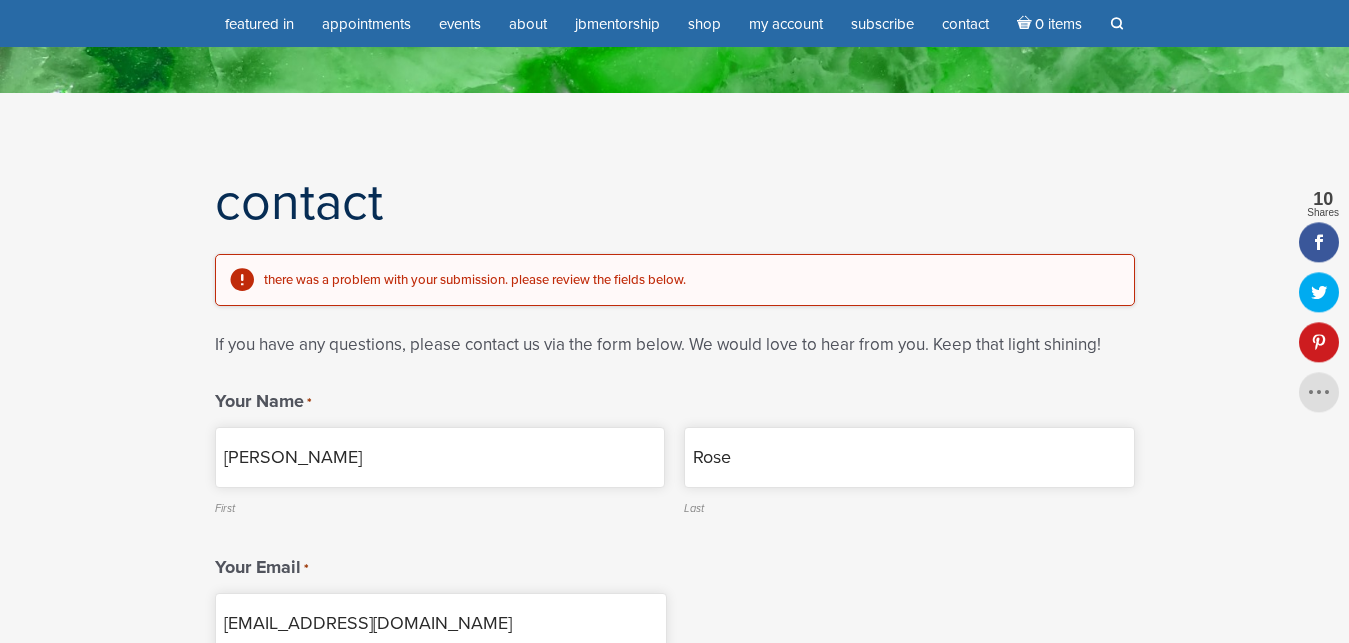 scroll, scrollTop: 31, scrollLeft: 0, axis: vertical 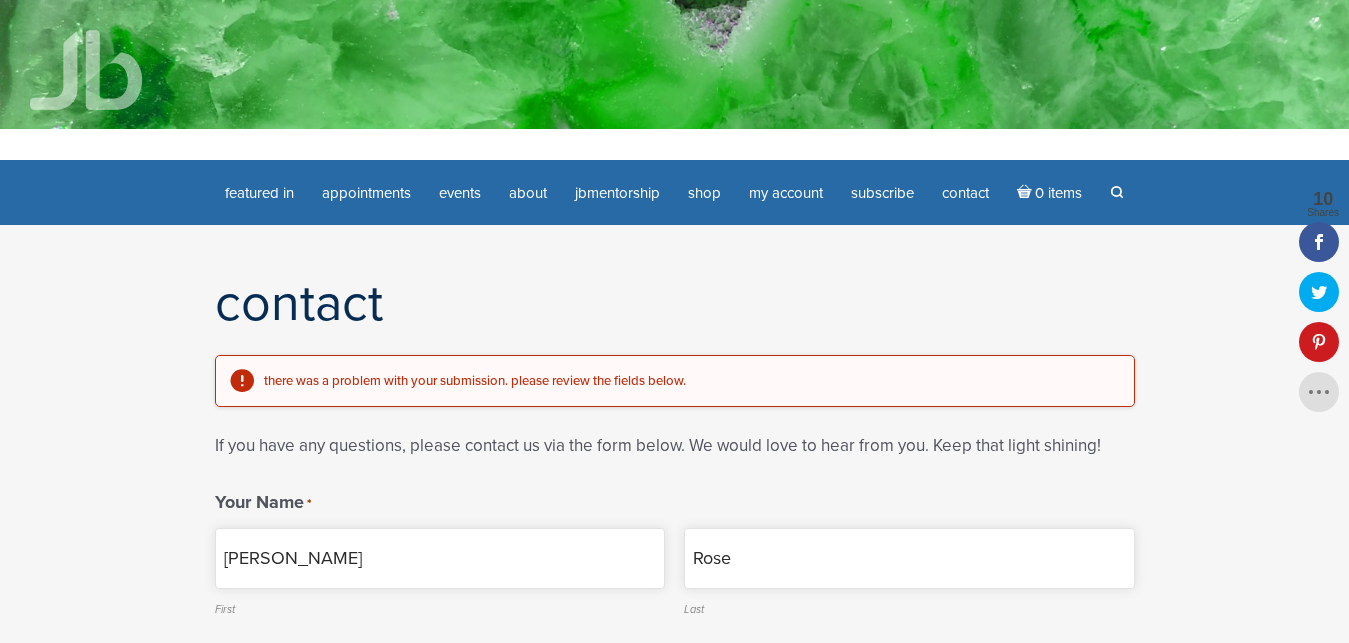 click at bounding box center [242, 381] 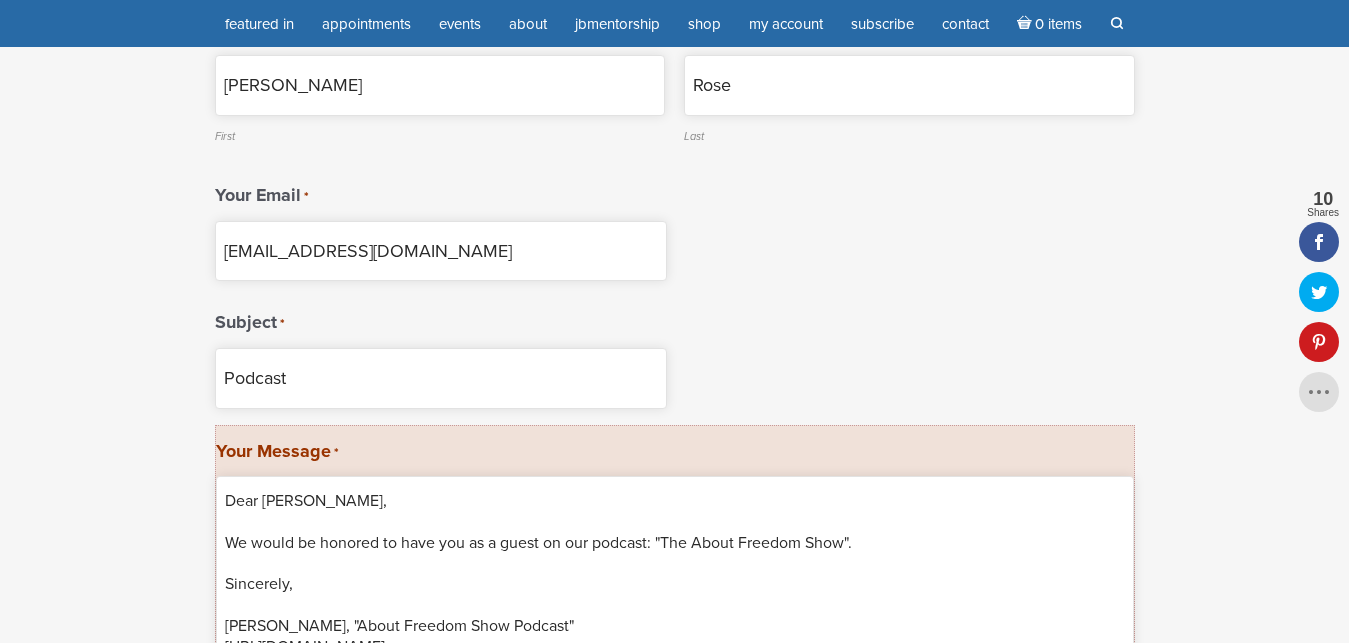 scroll, scrollTop: 745, scrollLeft: 0, axis: vertical 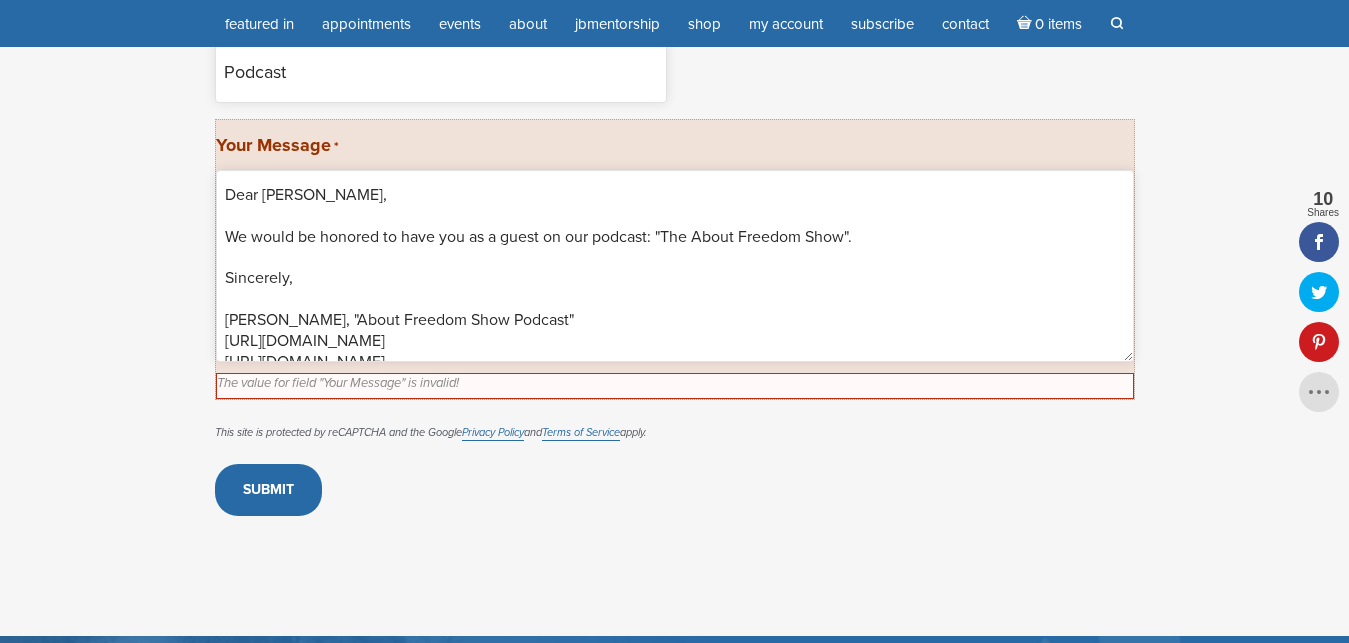 drag, startPoint x: 498, startPoint y: 360, endPoint x: 537, endPoint y: 343, distance: 42.544094 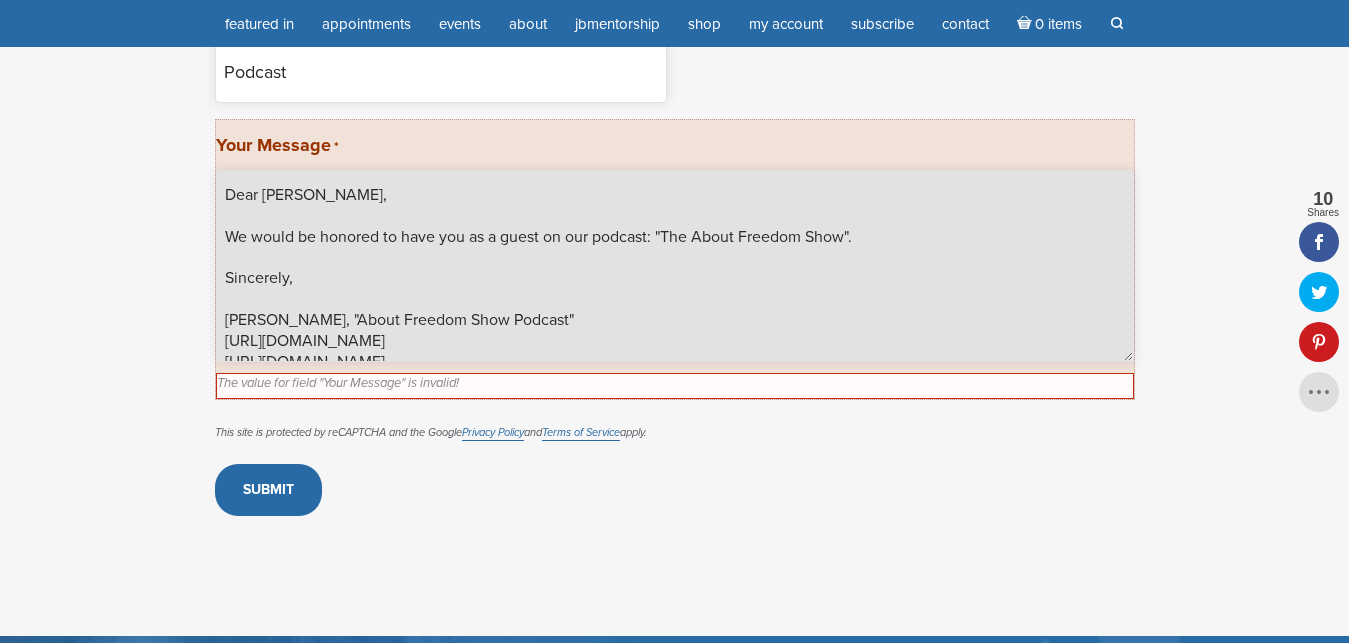 click on "Dear Jamie Butler,
We would be honored to have you as a guest on our podcast: "The About Freedom Show".
Sincerely,
Alma Rose, "About Freedom Show Podcast"
https://aboutfreedomshow.com
https://www.youtube.com/@AboutFreedomShow/videos
sitinsilenceandsmile@gmail.com
1-724-359-4599" at bounding box center [675, 266] 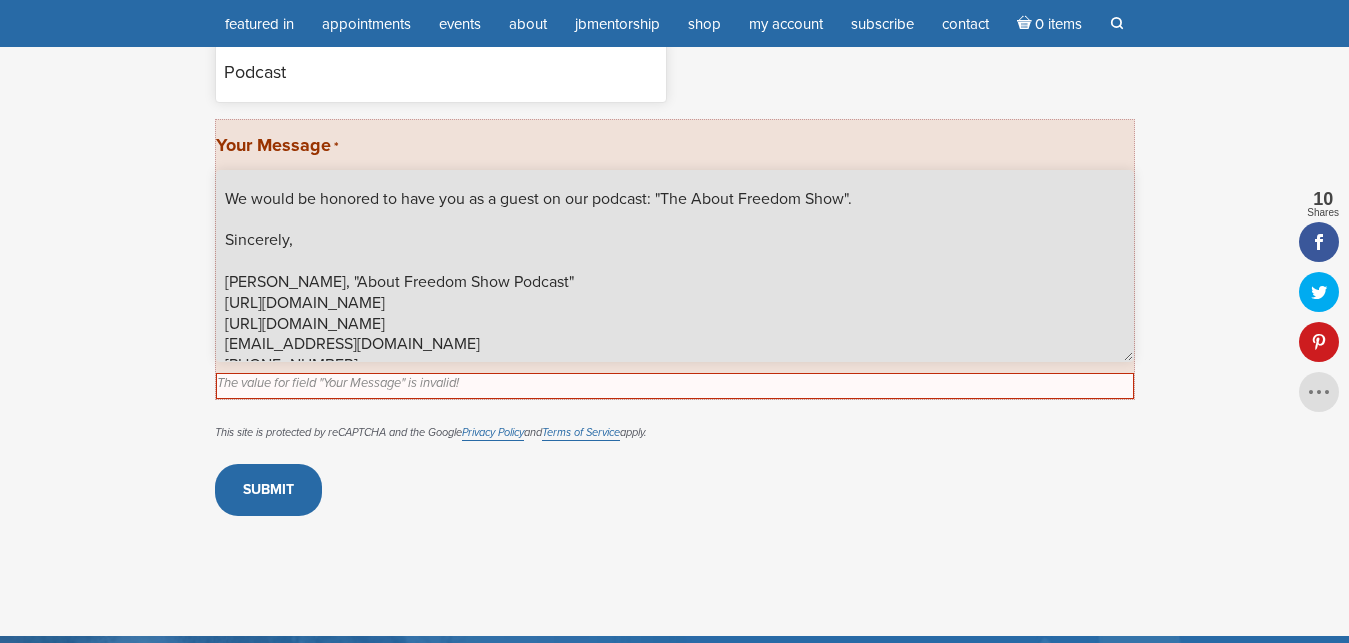 scroll, scrollTop: 67, scrollLeft: 0, axis: vertical 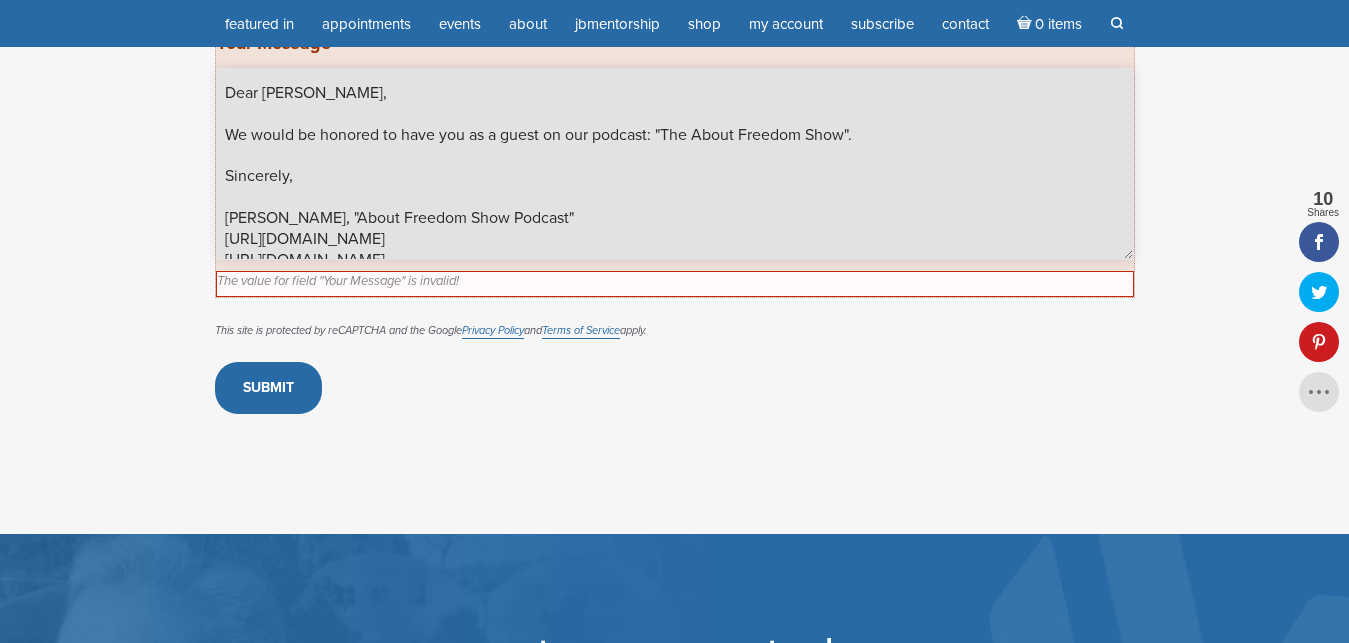 drag, startPoint x: 438, startPoint y: 250, endPoint x: 209, endPoint y: 62, distance: 296.28534 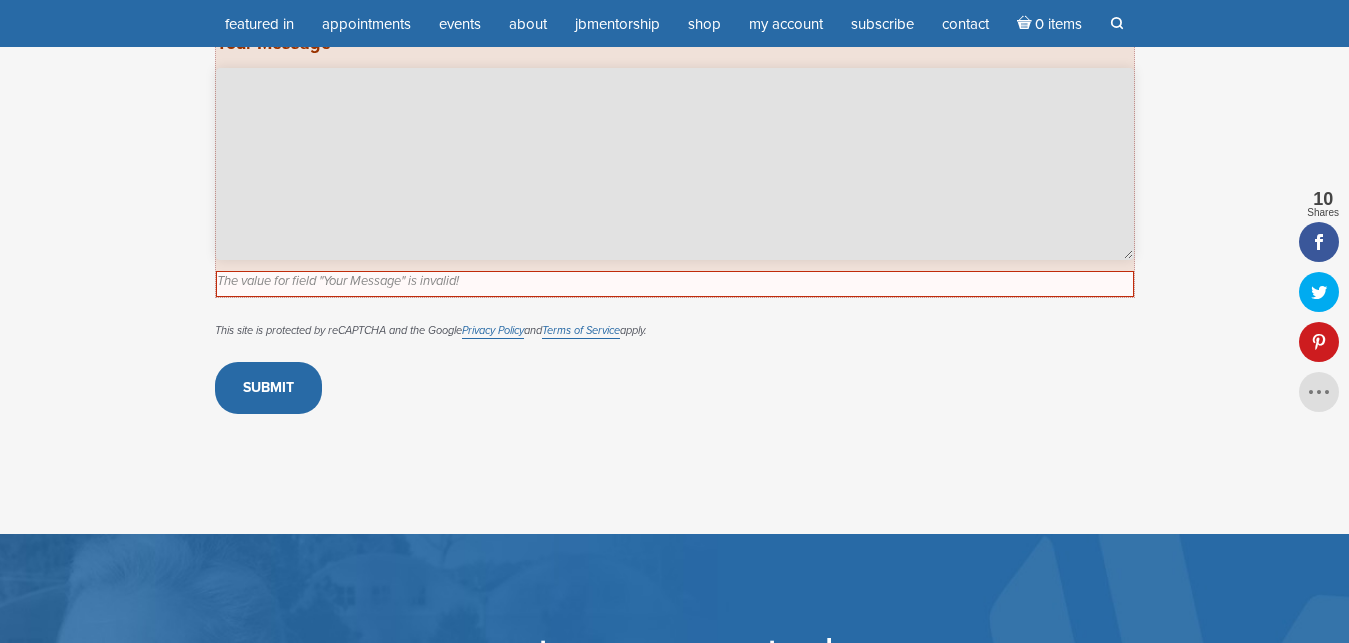 click on "Dear Jamie Butler,
We would be honored to have you as a guest on our podcast: "The About Freedom Show".
Sincerely,
Alma Rose, "About Freedom Show Podcast"
https://aboutfreedomshow.com
https://www.youtube.com/@AboutFreedomShow/videos
sitinsilenceandsmile@gmail.com
1-724-359-4599" at bounding box center [675, 164] 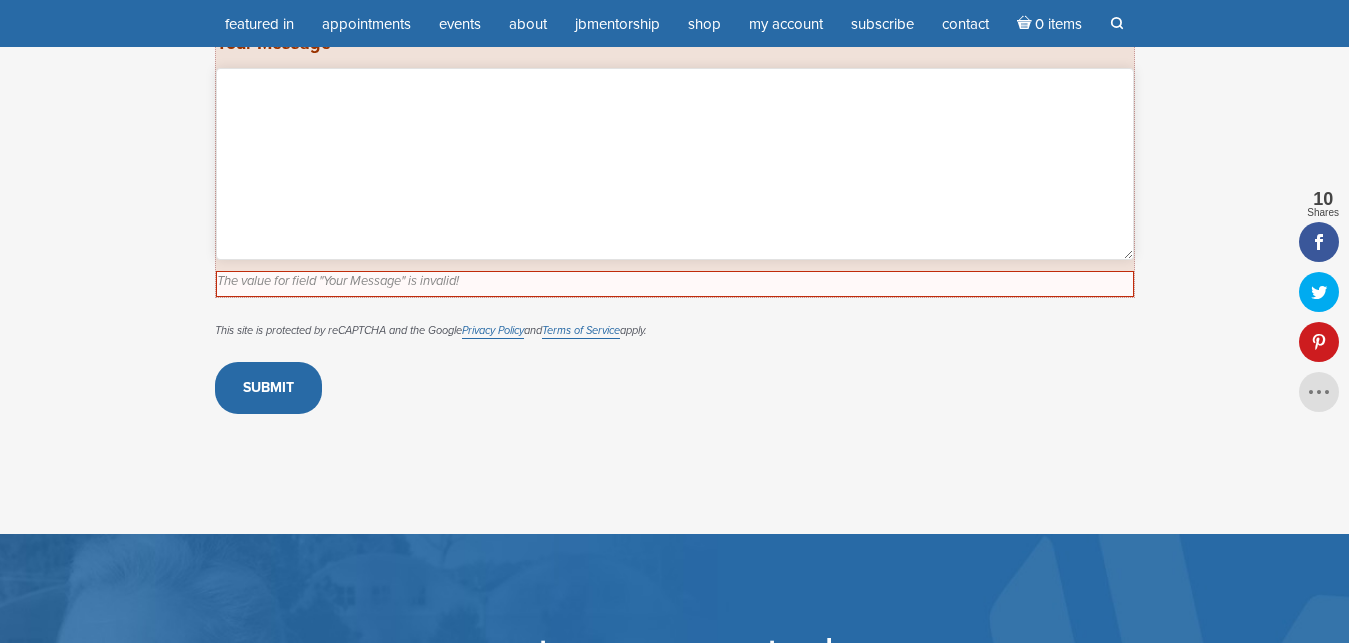 drag, startPoint x: 1031, startPoint y: 620, endPoint x: 645, endPoint y: 253, distance: 532.62085 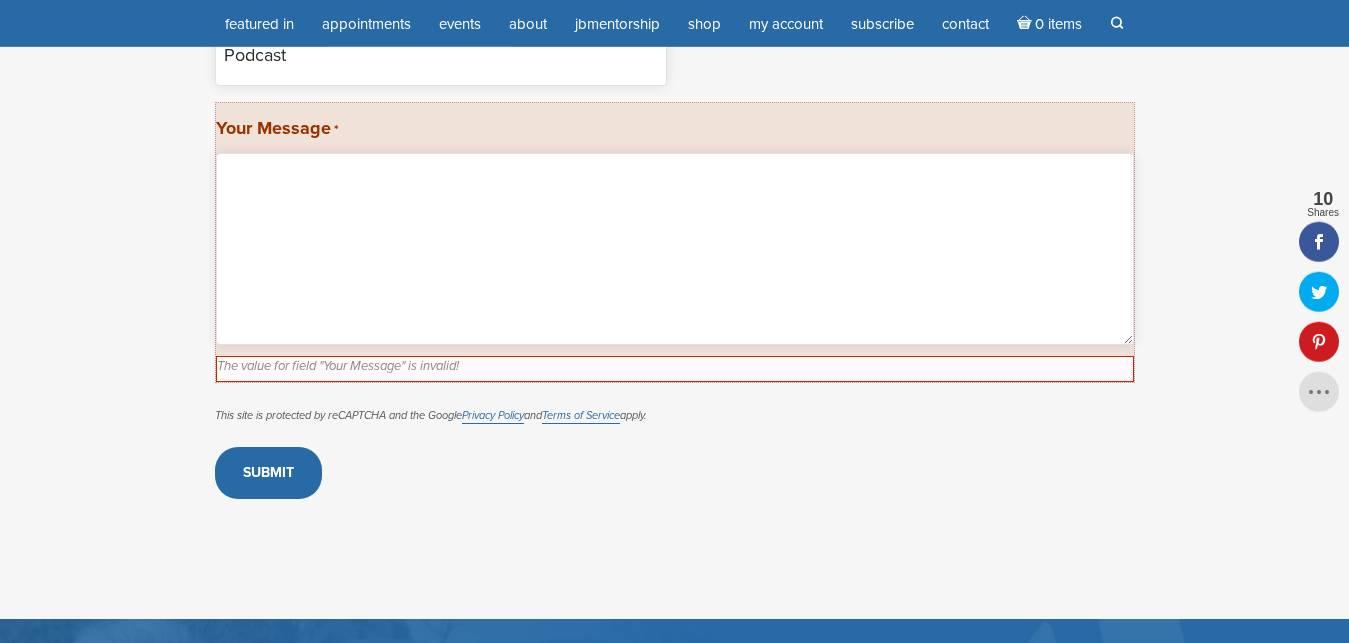 scroll, scrollTop: 779, scrollLeft: 0, axis: vertical 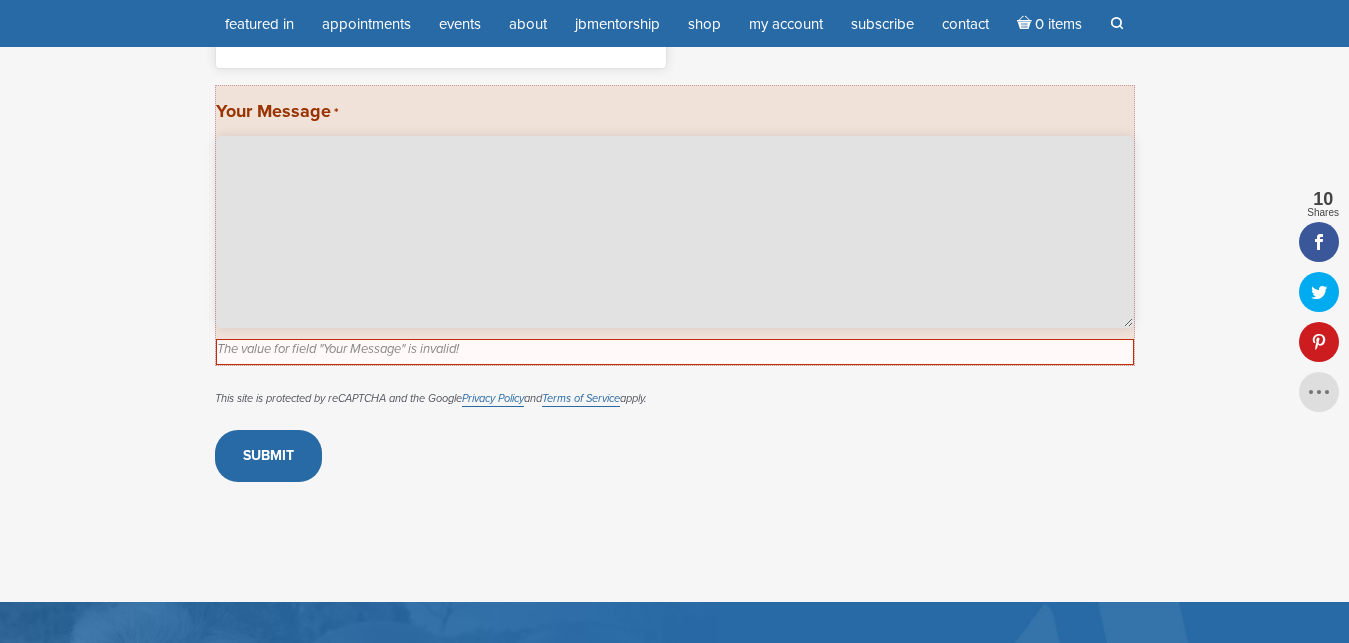click on "Dear Jamie Butler,
We would be honored to have you as a guest on our podcast: "The About Freedom Show".
Sincerely,
Alma Rose, "About Freedom Show Podcast"
https://aboutfreedomshow.com
https://www.youtube.com/@AboutFreedomShow/videos
sitinsilenceandsmile@gmail.com
1-724-359-4599" at bounding box center (675, 232) 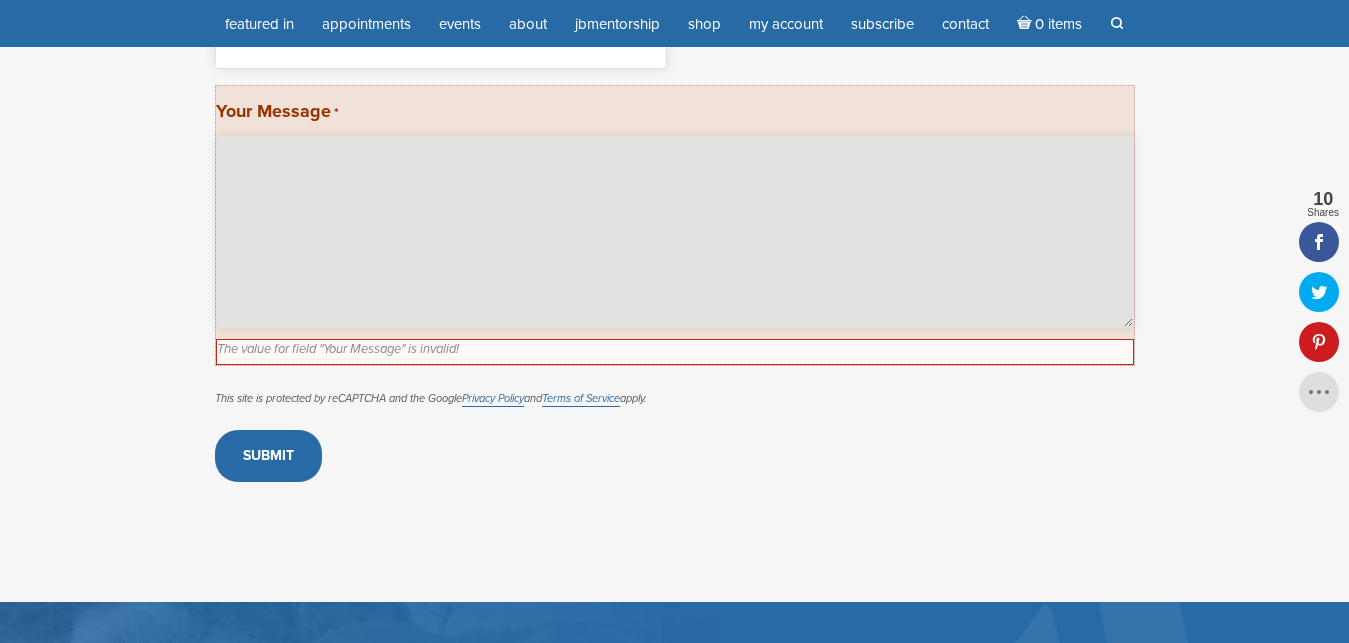 paste on "Dear Guest," 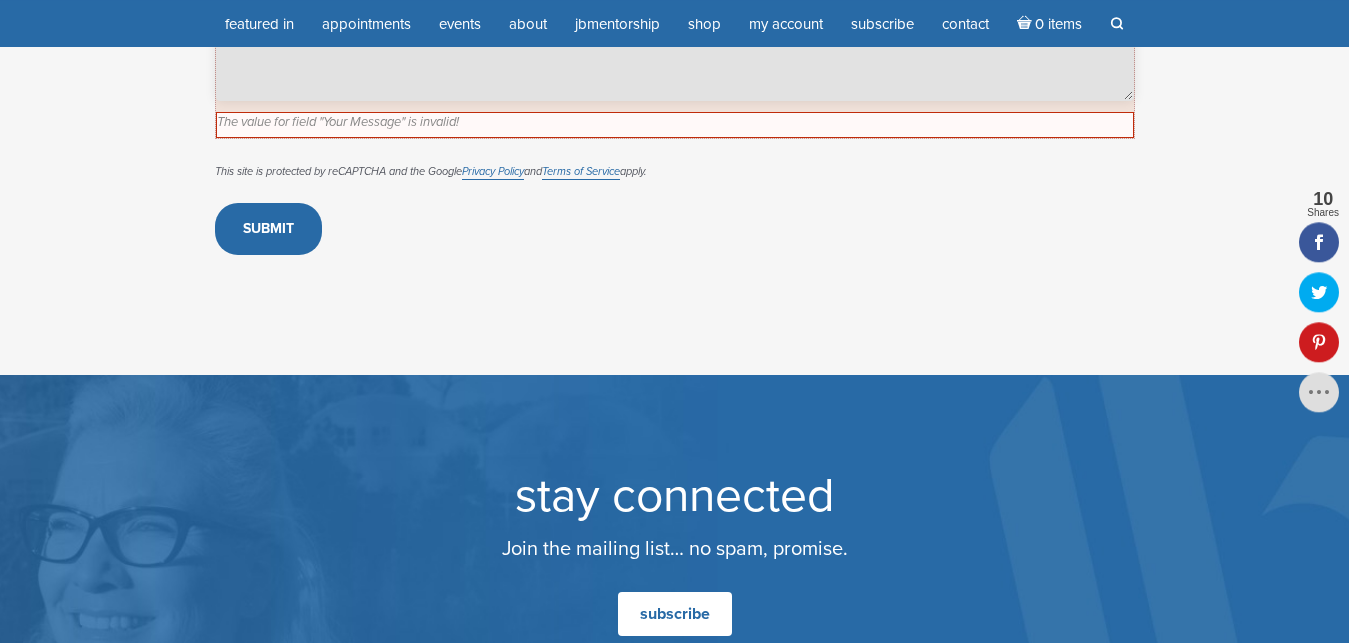 scroll, scrollTop: 779, scrollLeft: 0, axis: vertical 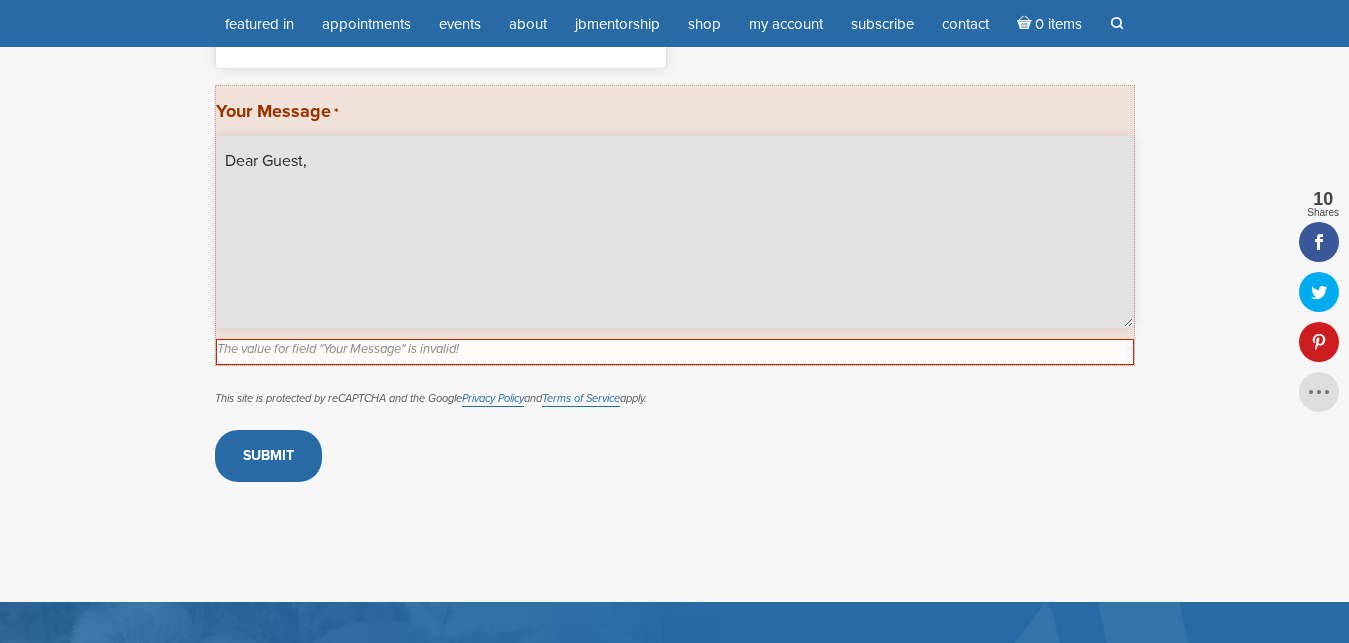 drag, startPoint x: 597, startPoint y: 255, endPoint x: 579, endPoint y: 256, distance: 18.027756 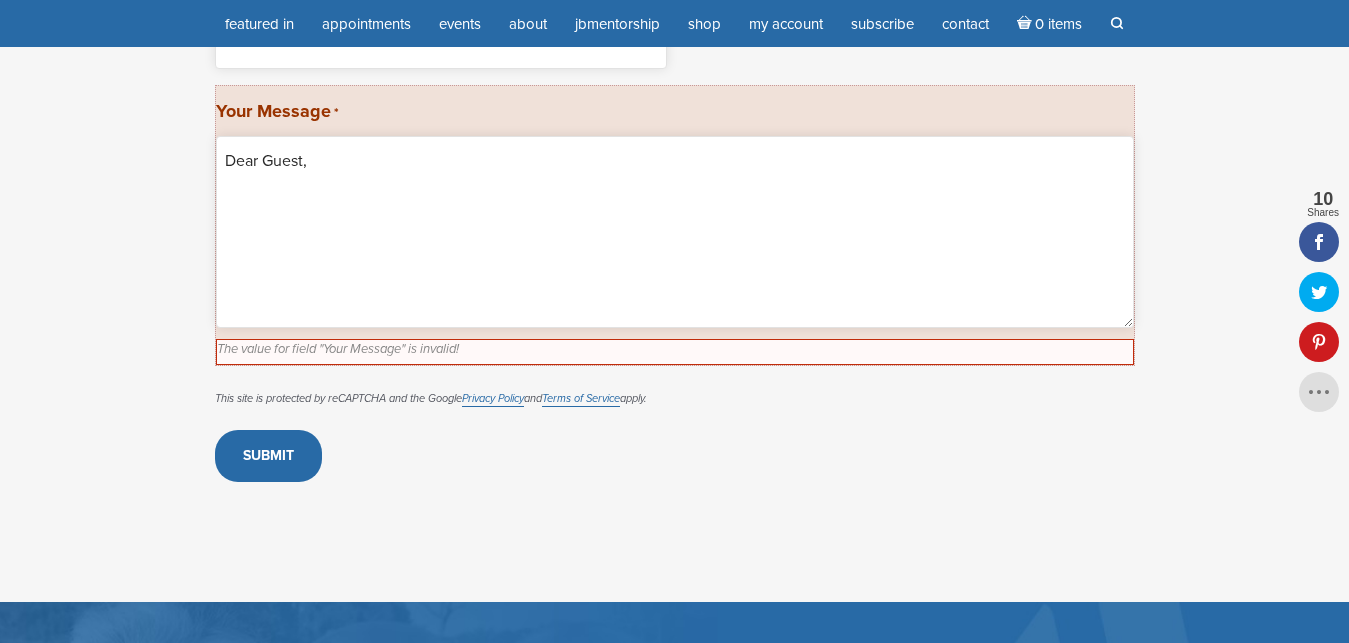 drag, startPoint x: 629, startPoint y: 594, endPoint x: 521, endPoint y: 642, distance: 118.186295 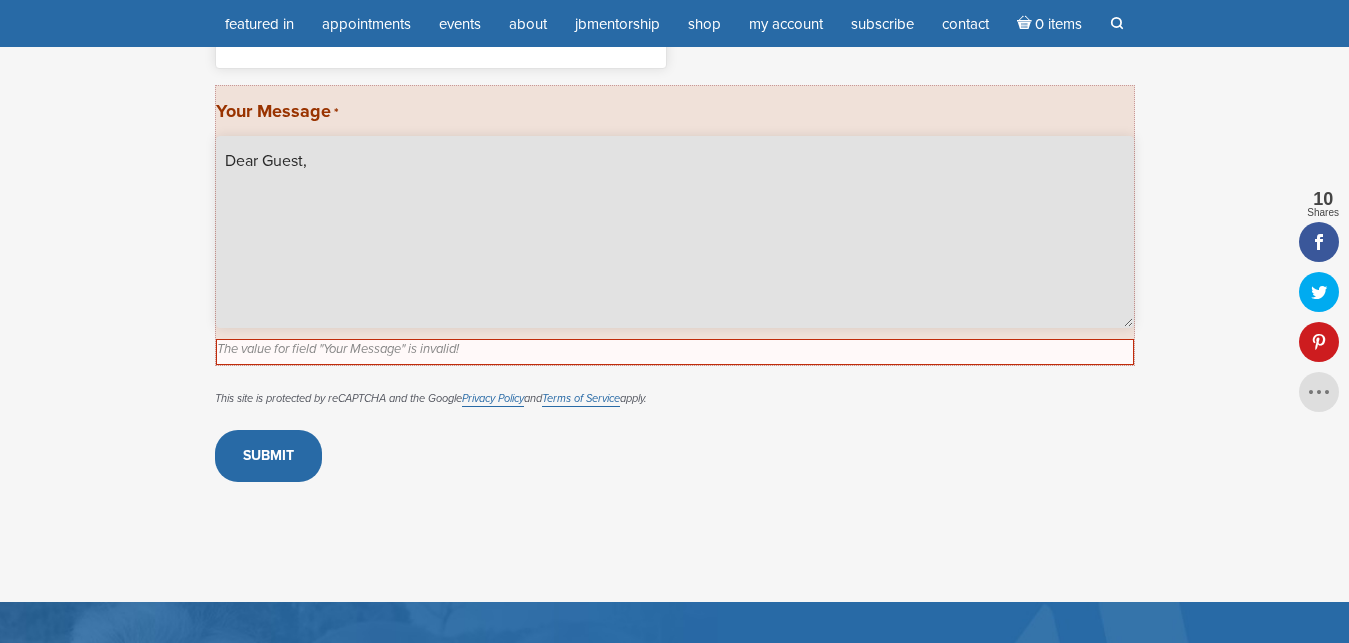 drag, startPoint x: 472, startPoint y: 140, endPoint x: 450, endPoint y: 124, distance: 27.202942 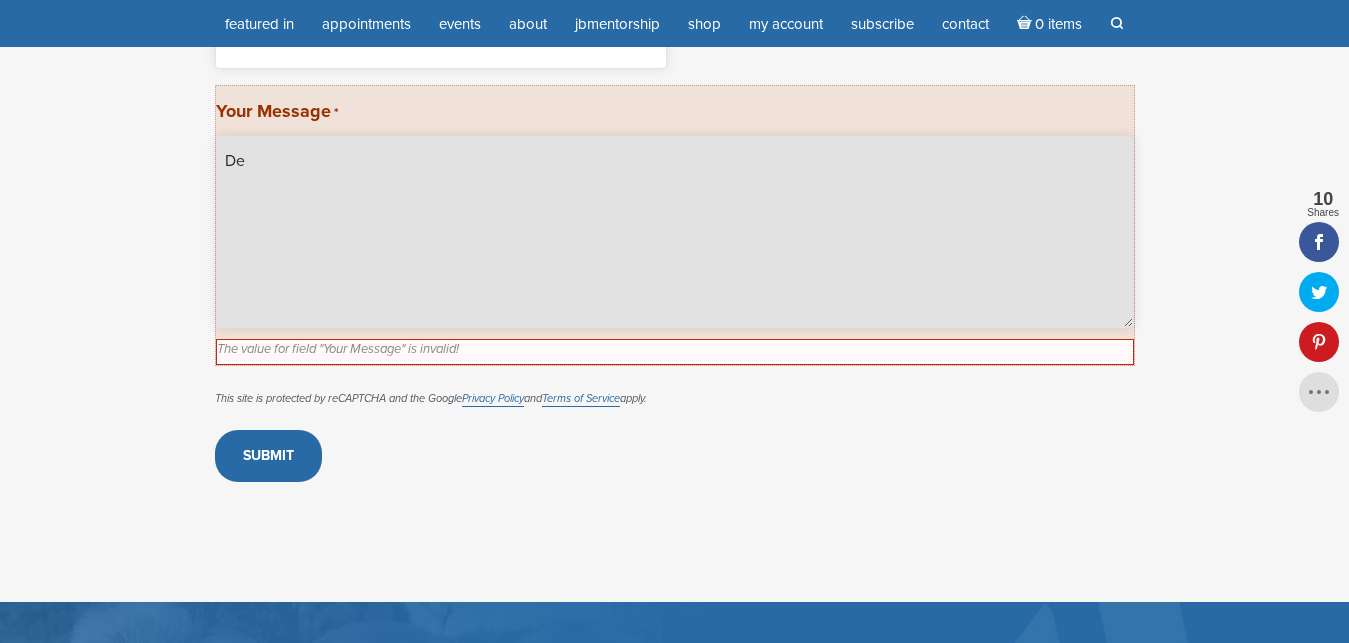 type on "D" 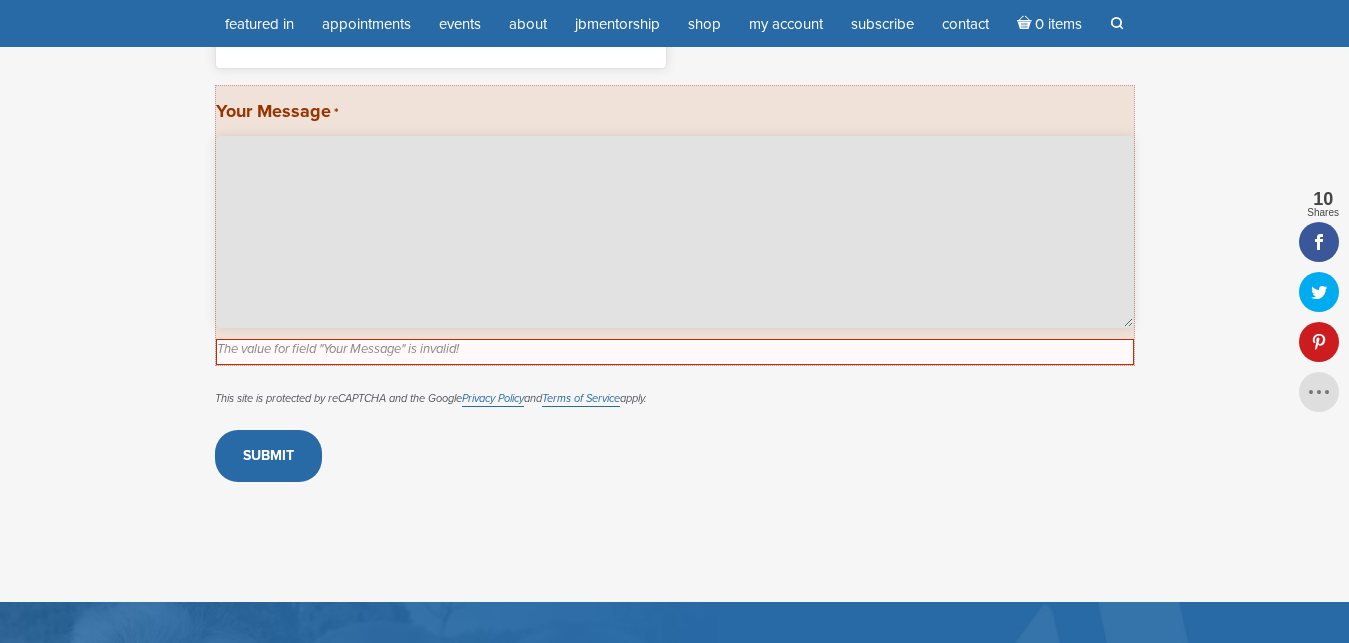 paste on "Dear Guest,
We would be honored to have you as a guest on our podcast: "The About Freedom Show".
Sincerely,
Alma Rose, "About Freedom Show Podcast"
https://aboutfreedomshow.com
https://www.youtube.com/@AboutFreedomShow/videos
sitinsilenceandsmile@gmail.com
1-724-359-4599" 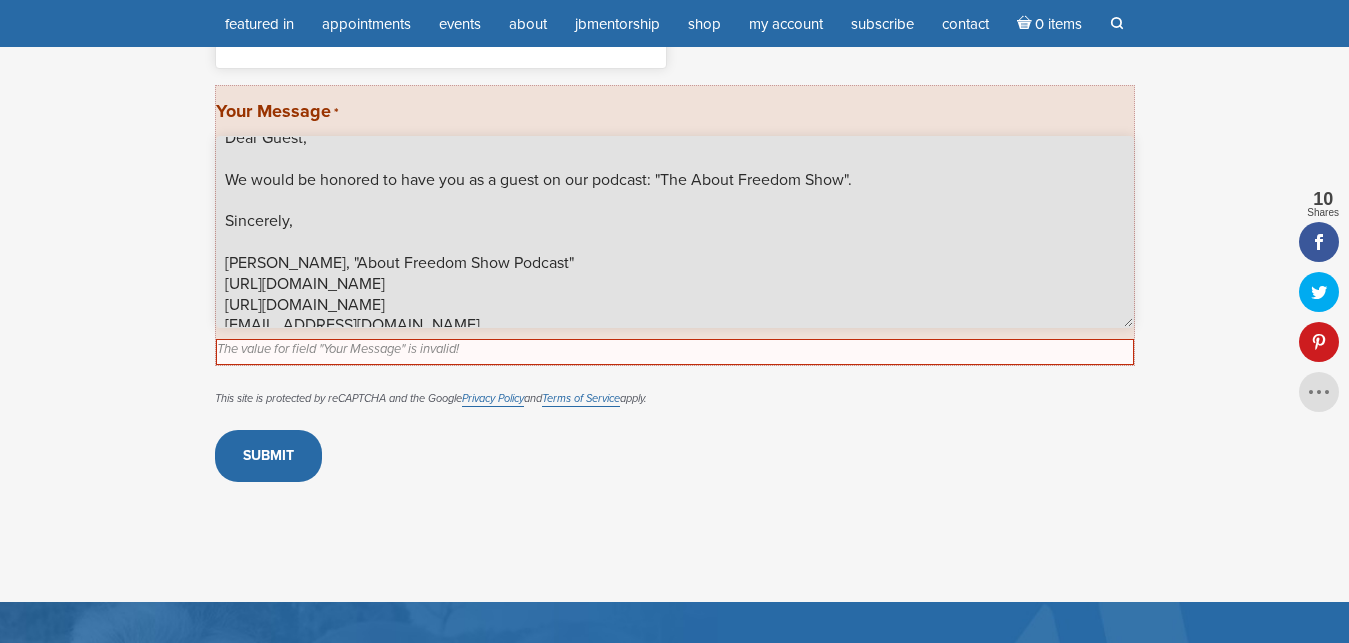 scroll, scrollTop: 0, scrollLeft: 0, axis: both 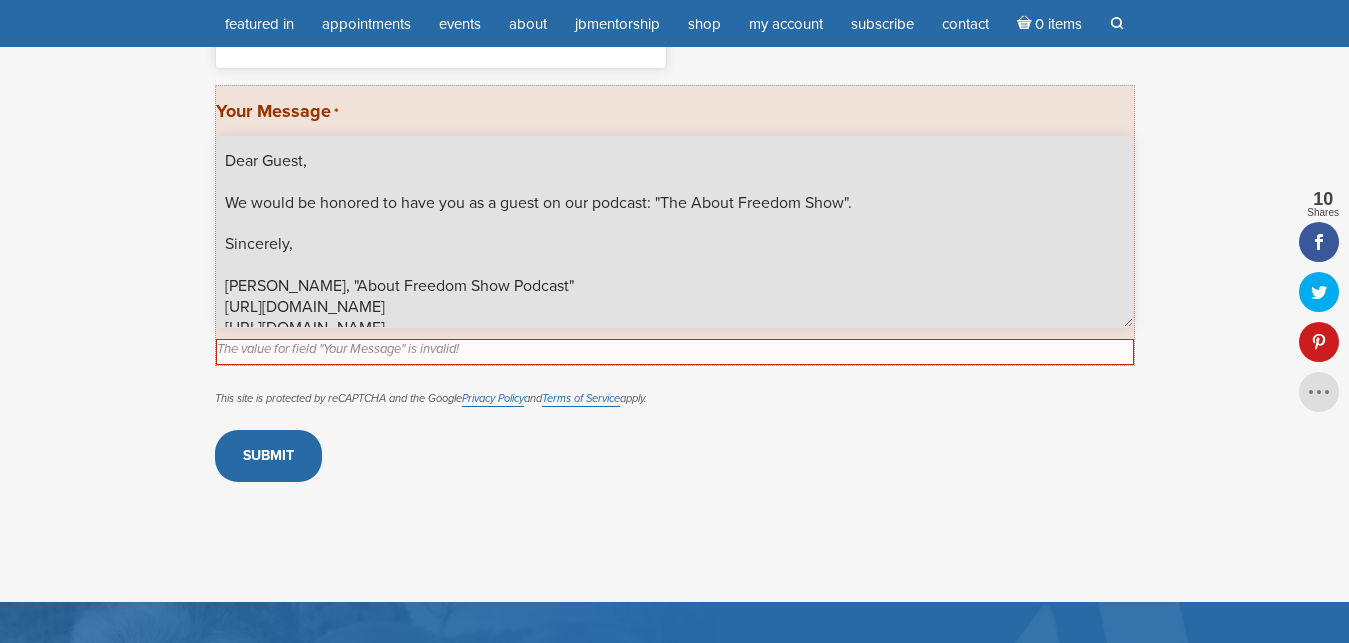 click on "Dear Jamie Butler,
We would be honored to have you as a guest on our podcast: "The About Freedom Show".
Sincerely,
Alma Rose, "About Freedom Show Podcast"
https://aboutfreedomshow.com
https://www.youtube.com/@AboutFreedomShow/videos
sitinsilenceandsmile@gmail.com
1-724-359-4599" at bounding box center (675, 232) 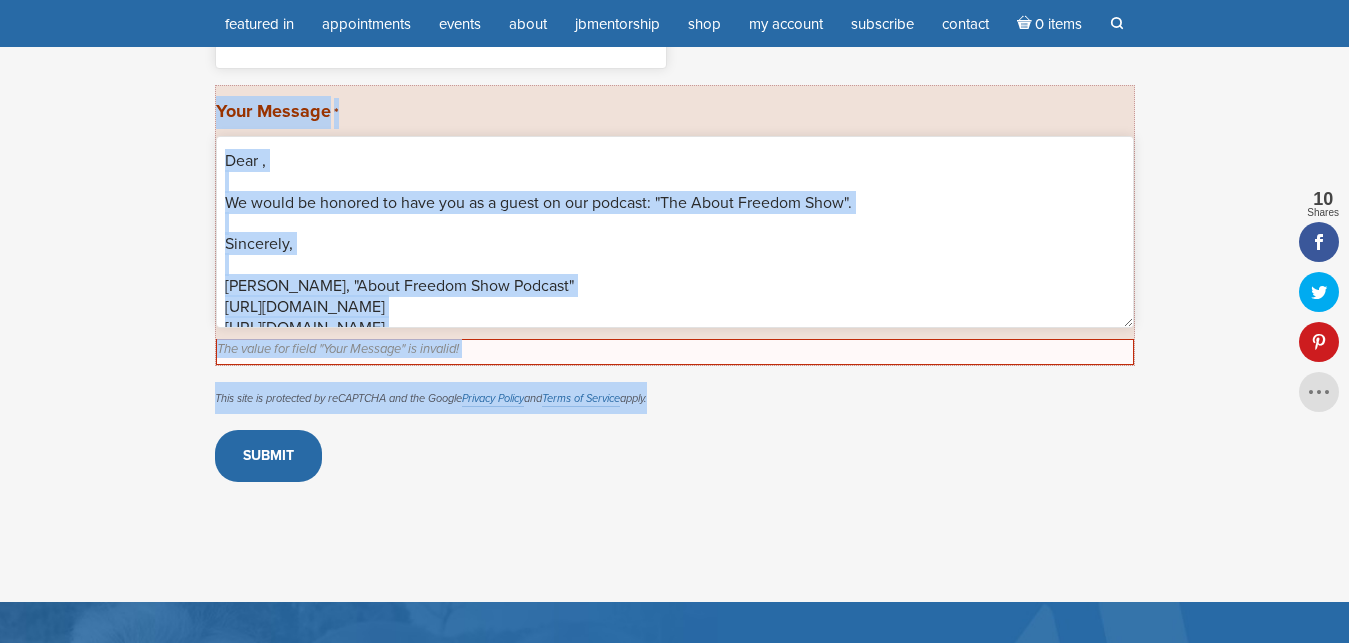 drag, startPoint x: 641, startPoint y: 521, endPoint x: 110, endPoint y: 48, distance: 711.11884 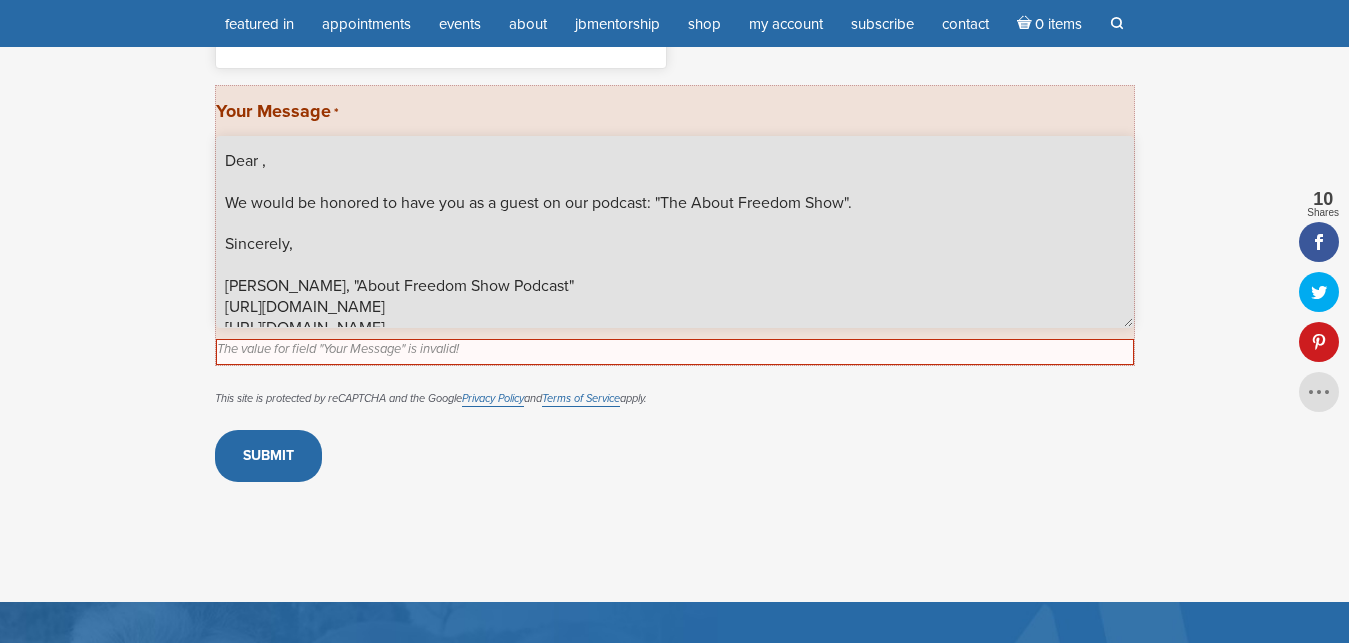 click on "Dear Jamie Butler,
We would be honored to have you as a guest on our podcast: "The About Freedom Show".
Sincerely,
Alma Rose, "About Freedom Show Podcast"
https://aboutfreedomshow.com
https://www.youtube.com/@AboutFreedomShow/videos
sitinsilenceandsmile@gmail.com
1-724-359-4599" at bounding box center [675, 232] 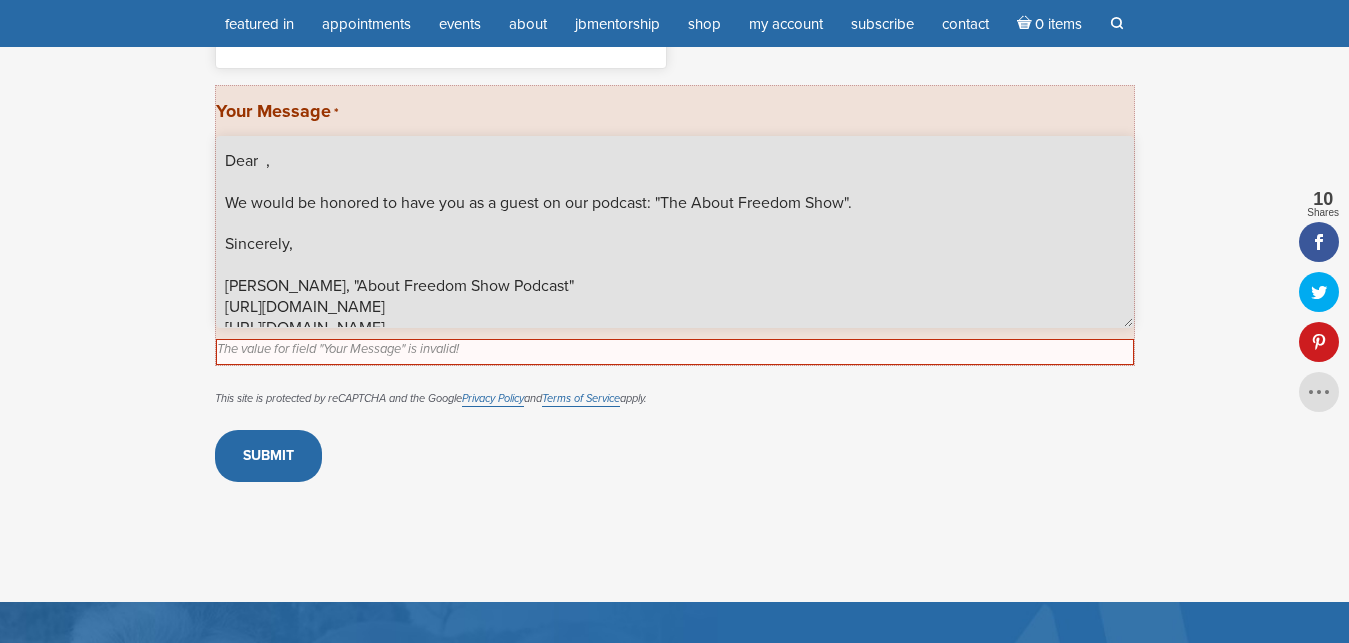 paste on "Jamie Butler" 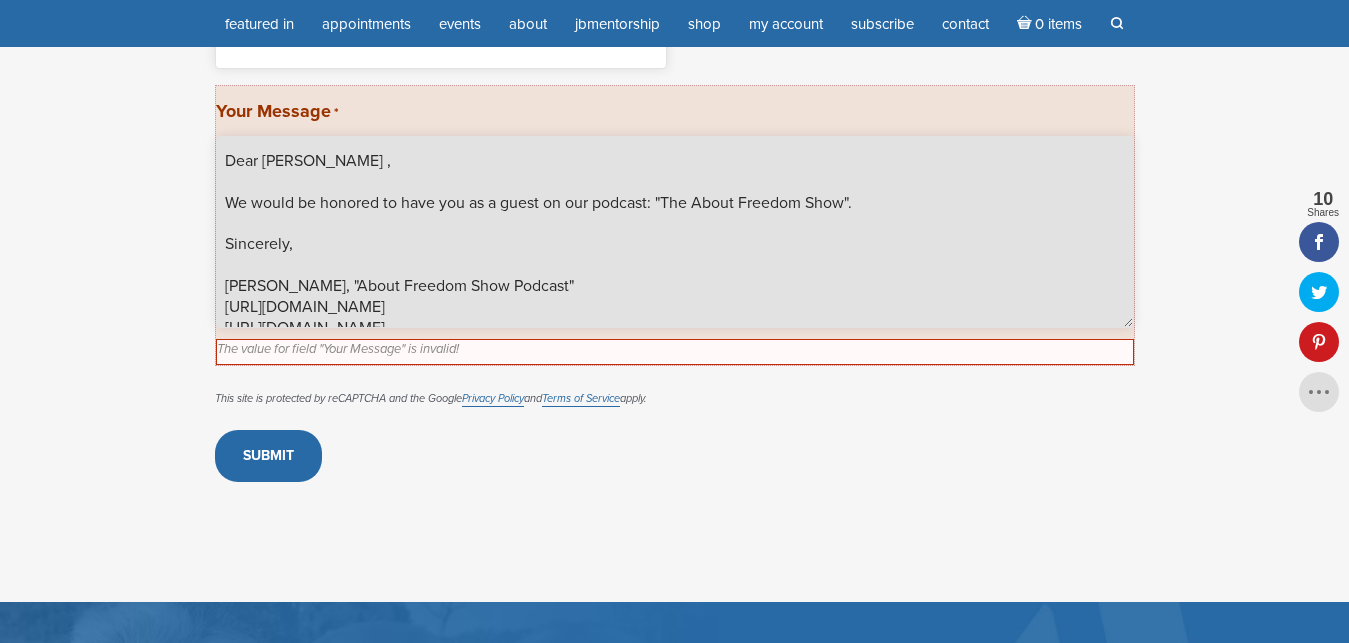 drag, startPoint x: 577, startPoint y: 191, endPoint x: 520, endPoint y: 203, distance: 58.249462 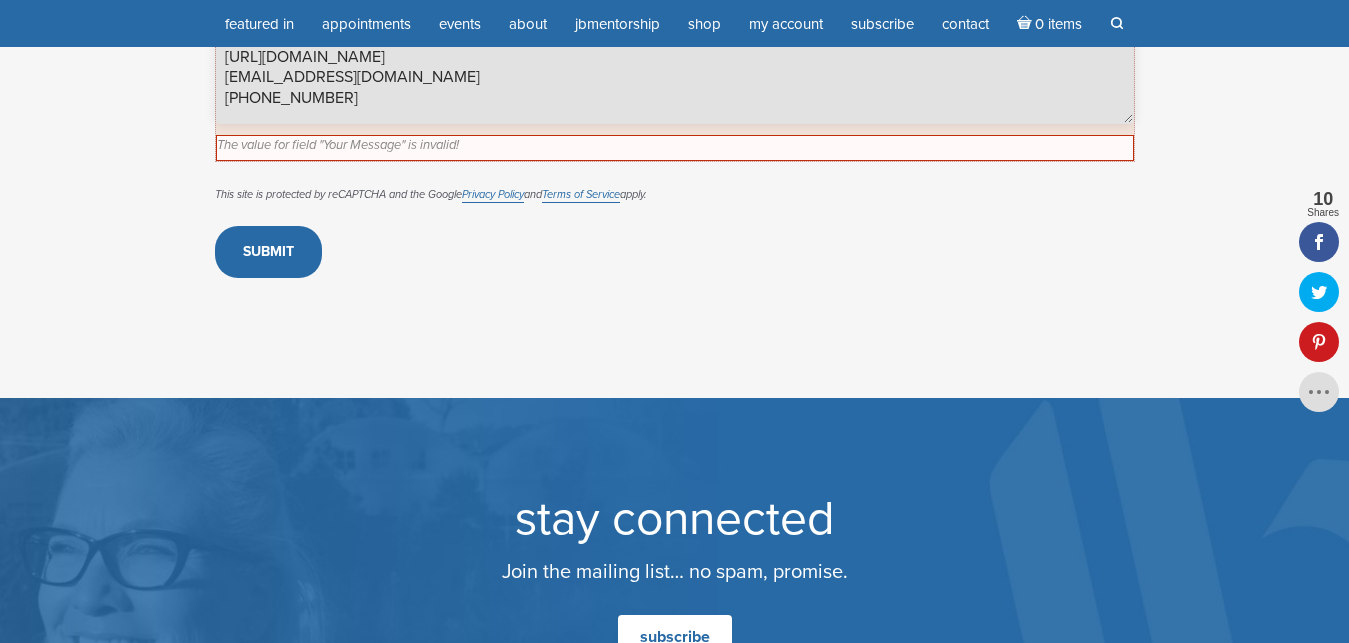 scroll, scrollTop: 779, scrollLeft: 0, axis: vertical 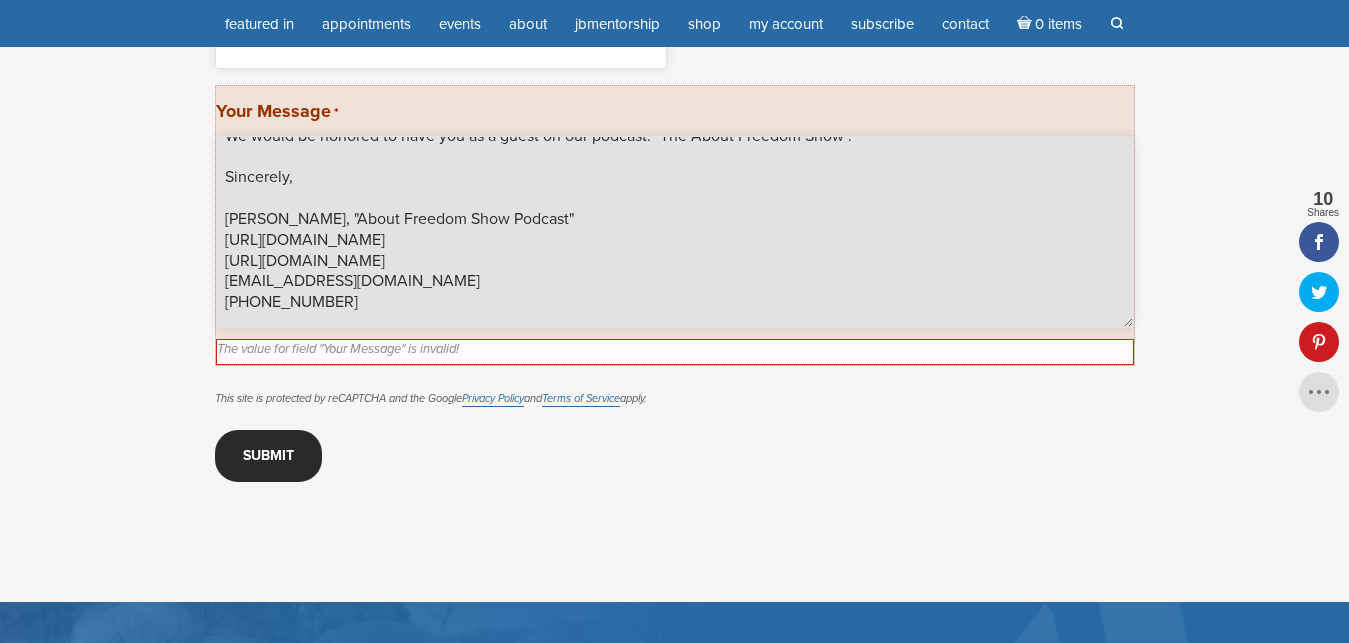 type on "Dear Jamie Butler ,
We would be honored to have you as a guest on our podcast: "The About Freedom Show".
Sincerely,
Alma Rose, "About Freedom Show Podcast"
https://aboutfreedomshow.com
https://www.youtube.com/@AboutFreedomShow/videos
sitinsilenceandsmile@gmail.com
1-724-359-4599" 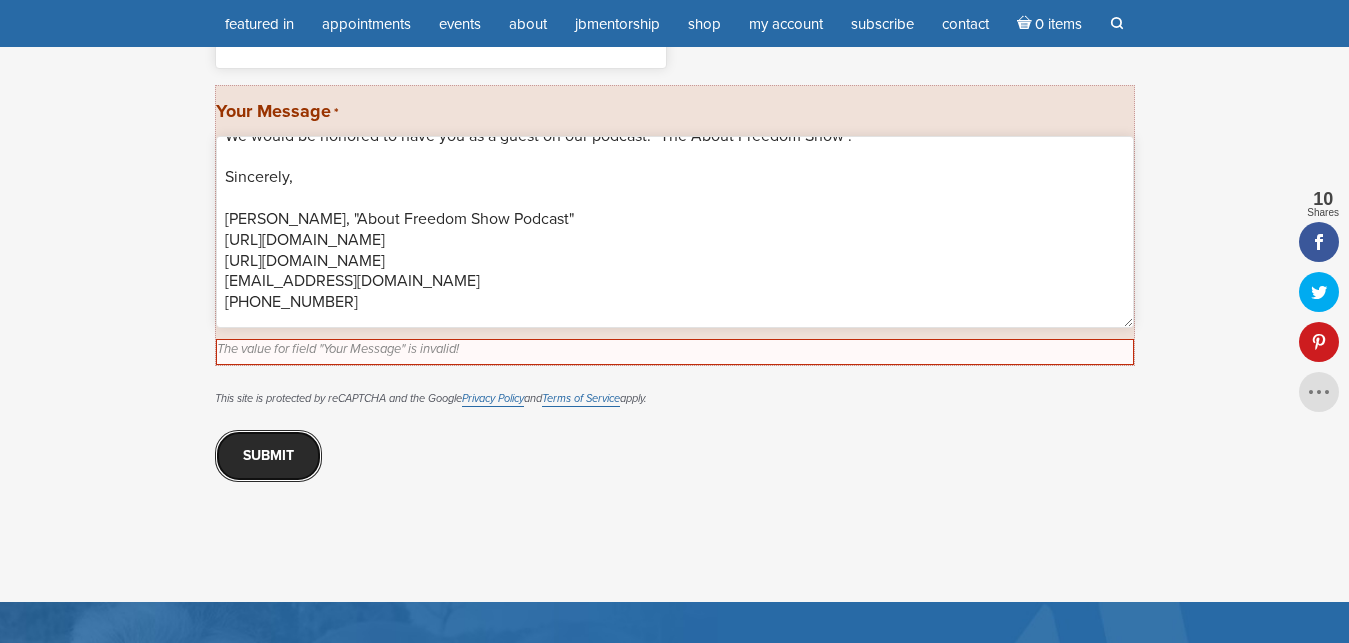 click on "Submit" at bounding box center (268, 456) 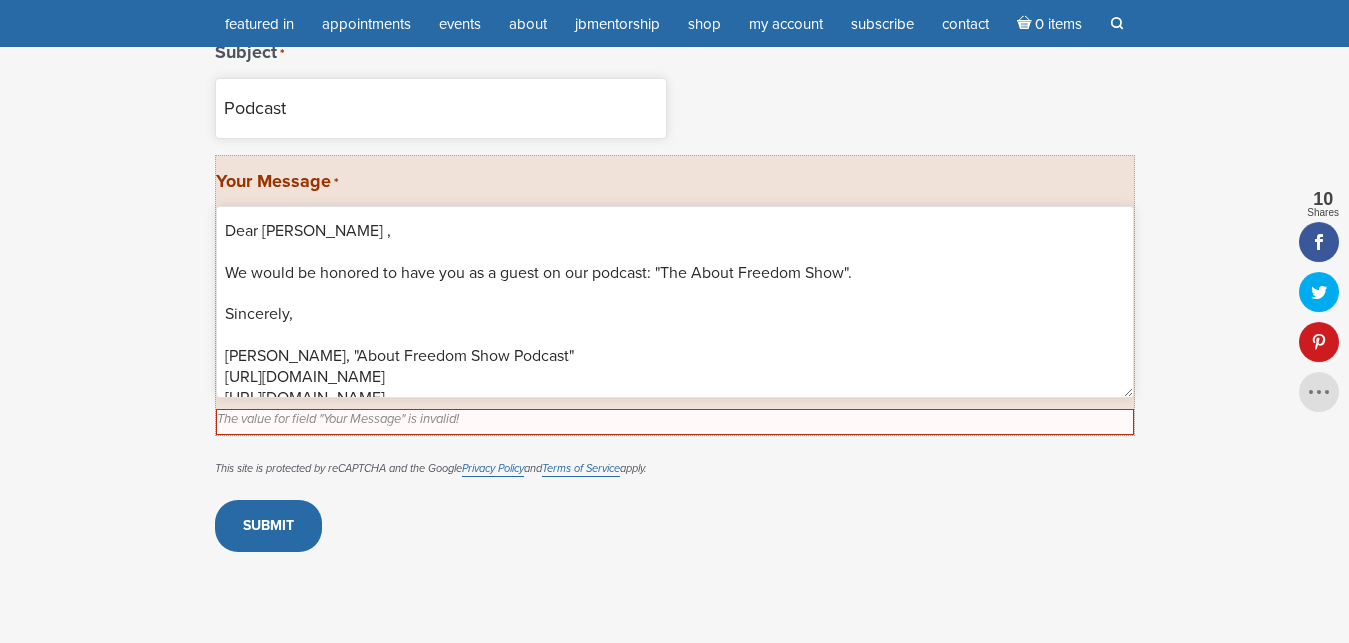 scroll, scrollTop: 745, scrollLeft: 0, axis: vertical 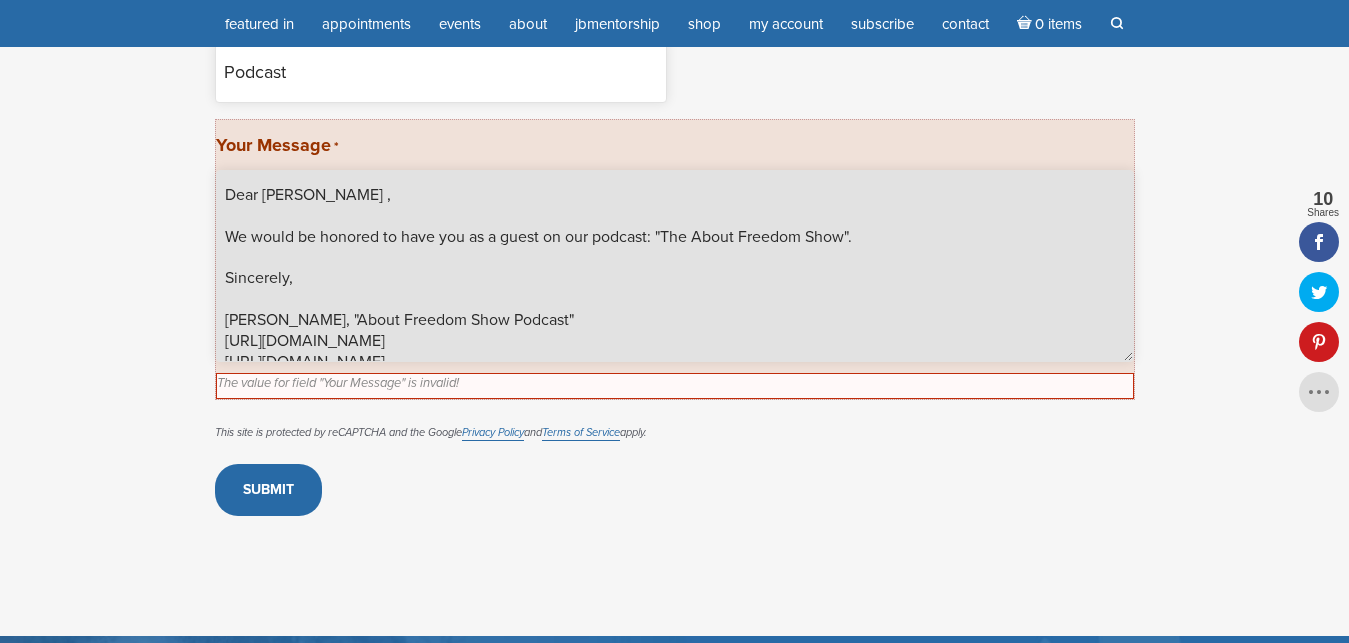 click on "Dear Jamie Butler ,
We would be honored to have you as a guest on our podcast: "The About Freedom Show".
Sincerely,
Alma Rose, "About Freedom Show Podcast"
https://aboutfreedomshow.com
https://www.youtube.com/@AboutFreedomShow/videos
sitinsilenceandsmile@gmail.com
1-724-359-4599" at bounding box center (675, 266) 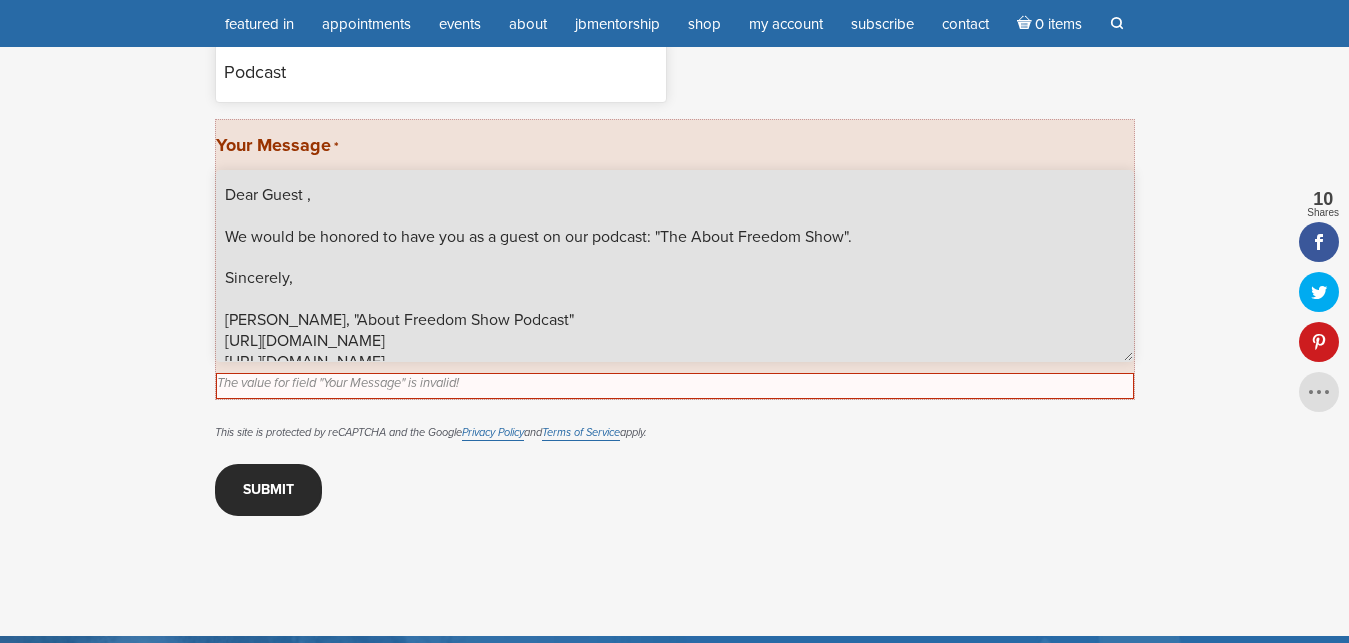 type on "Dear Guest ,
We would be honored to have you as a guest on our podcast: "The About Freedom Show".
Sincerely,
Alma Rose, "About Freedom Show Podcast"
https://aboutfreedomshow.com
https://www.youtube.com/@AboutFreedomShow/videos
sitinsilenceandsmile@gmail.com
1-724-359-4599" 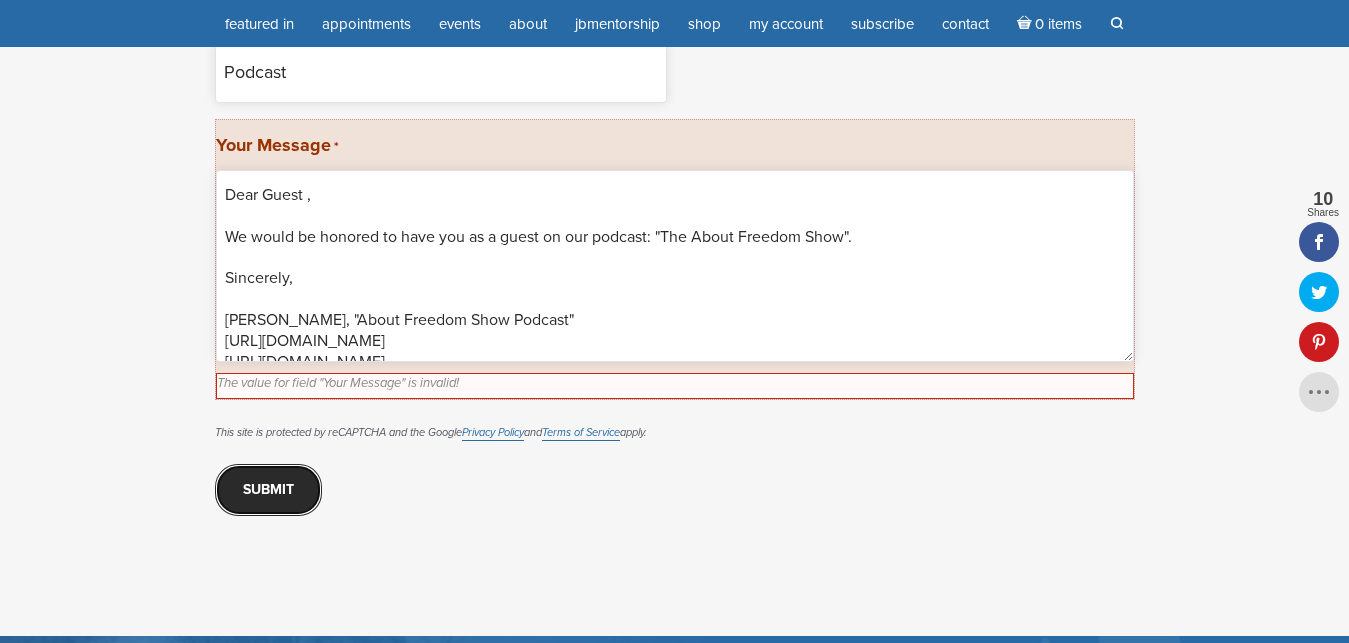 click on "Submit" at bounding box center [268, 490] 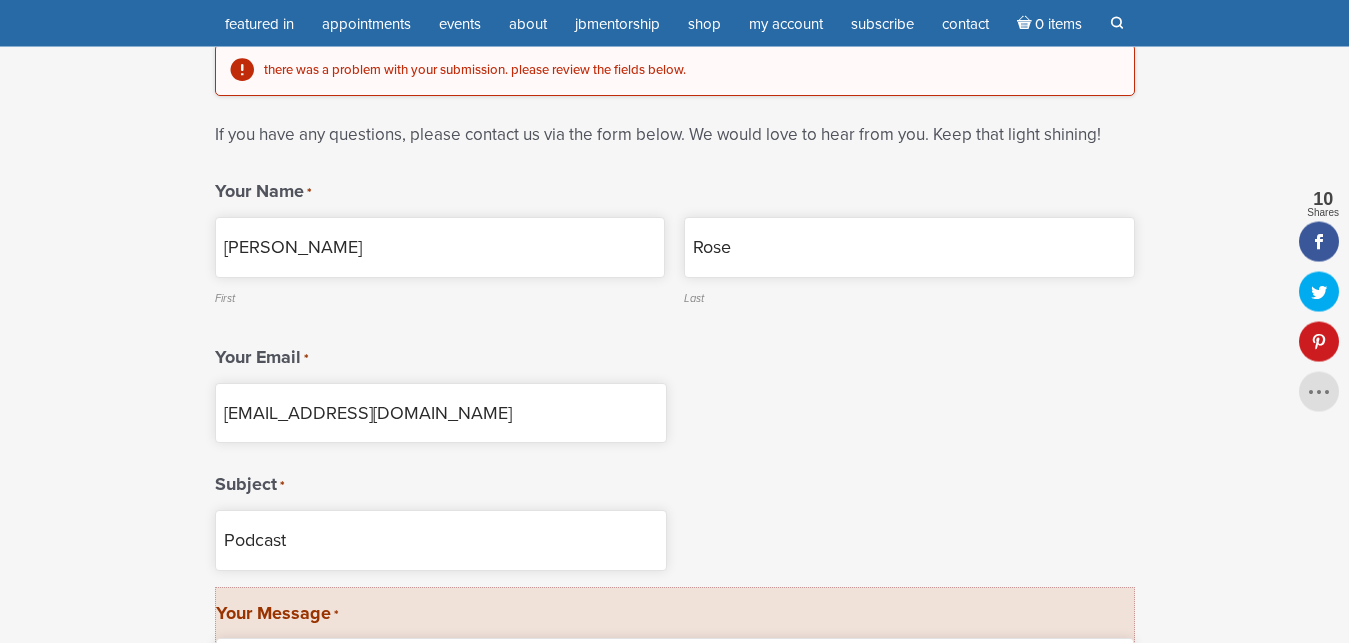 scroll, scrollTop: 330, scrollLeft: 0, axis: vertical 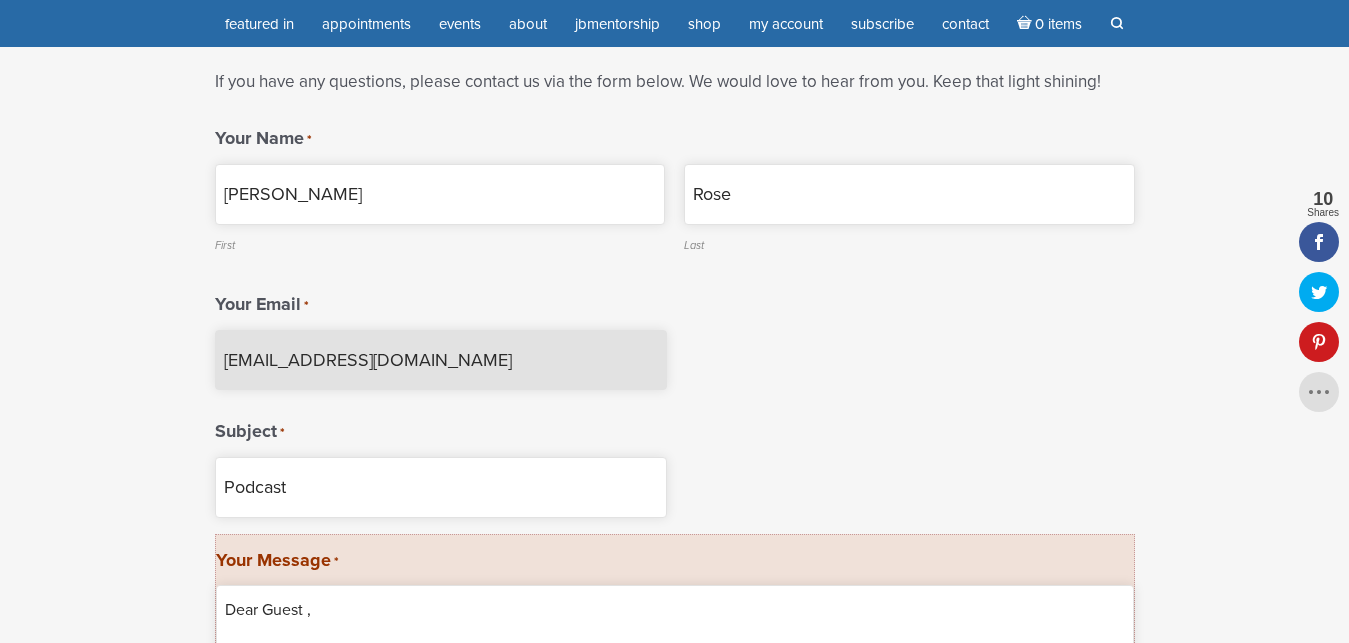 click on "sitinsilenceandsmile@gmail.com" at bounding box center (441, 360) 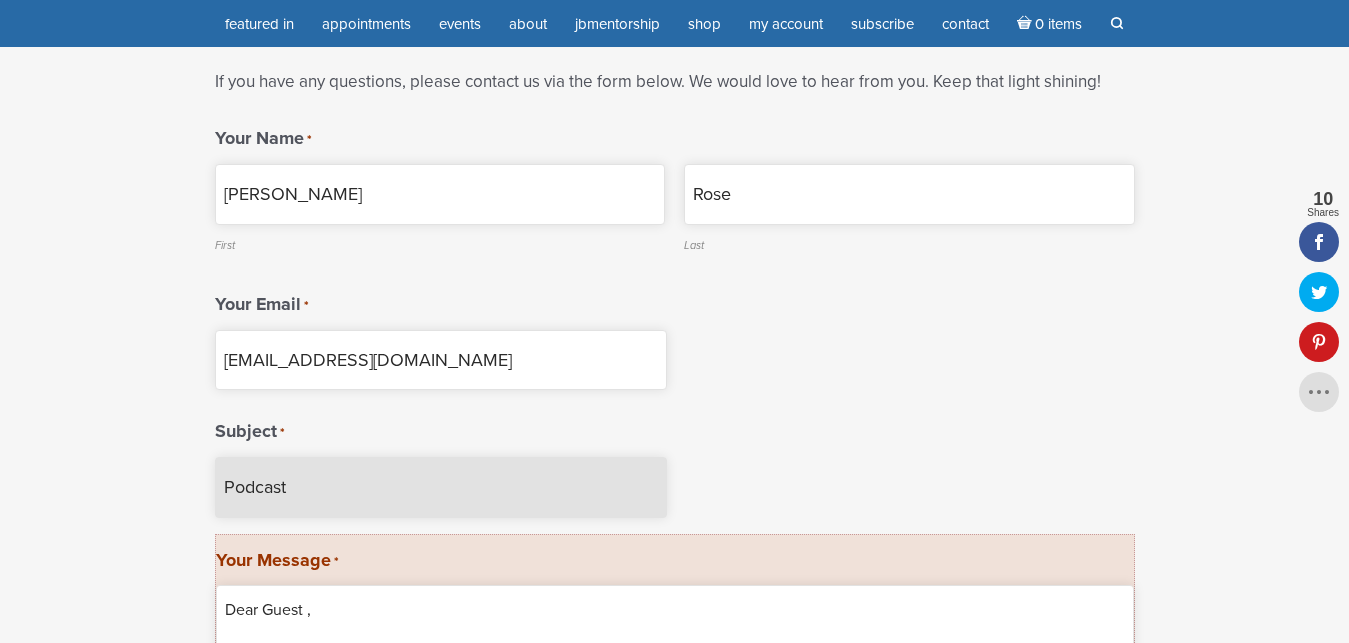 click on "Podcast" at bounding box center (441, 487) 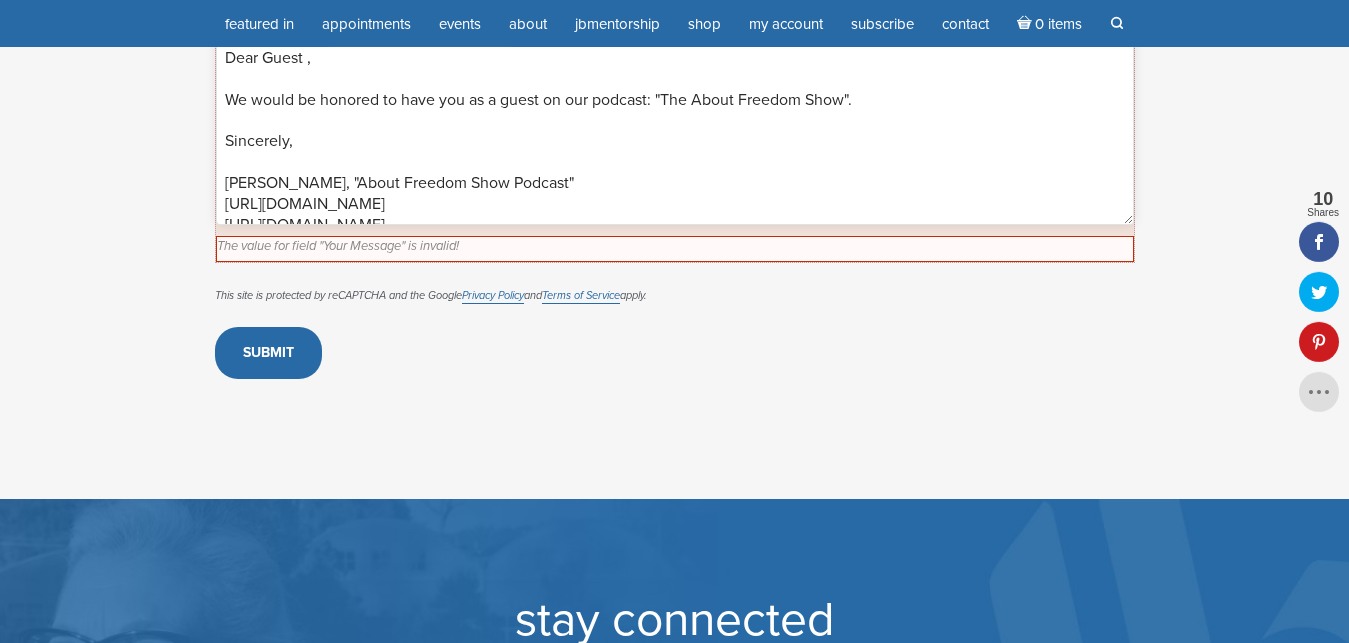 scroll, scrollTop: 942, scrollLeft: 0, axis: vertical 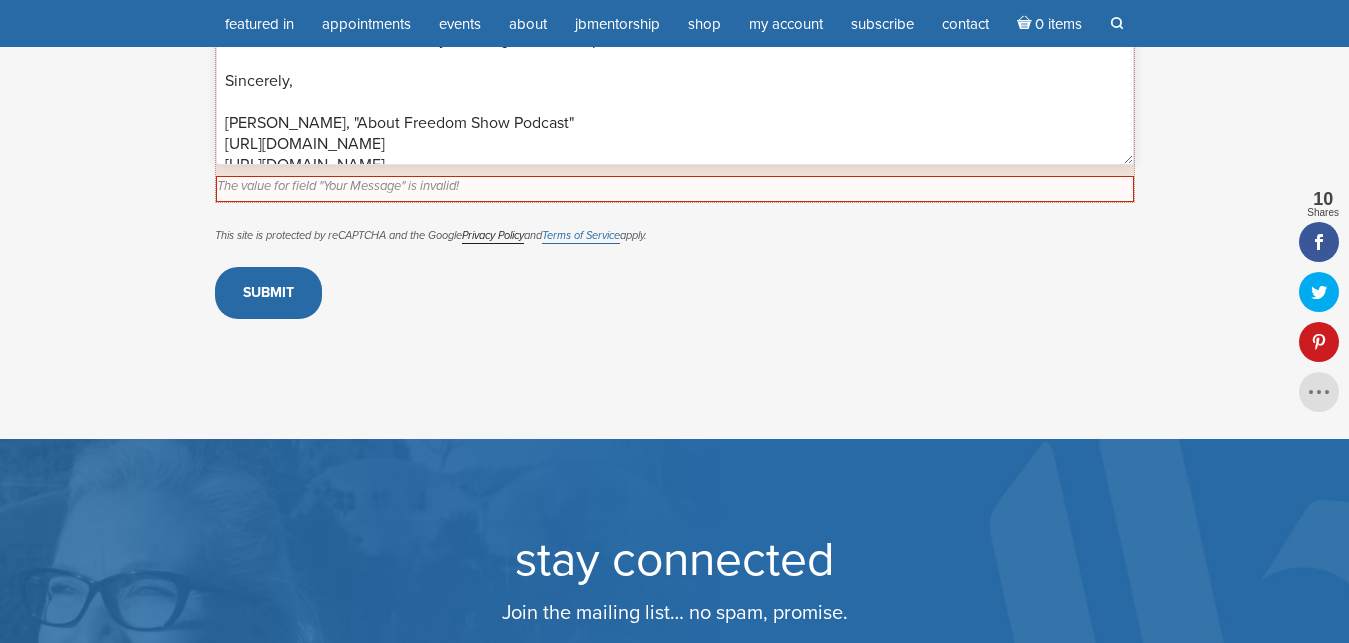click on "Privacy Policy" at bounding box center (493, 235) 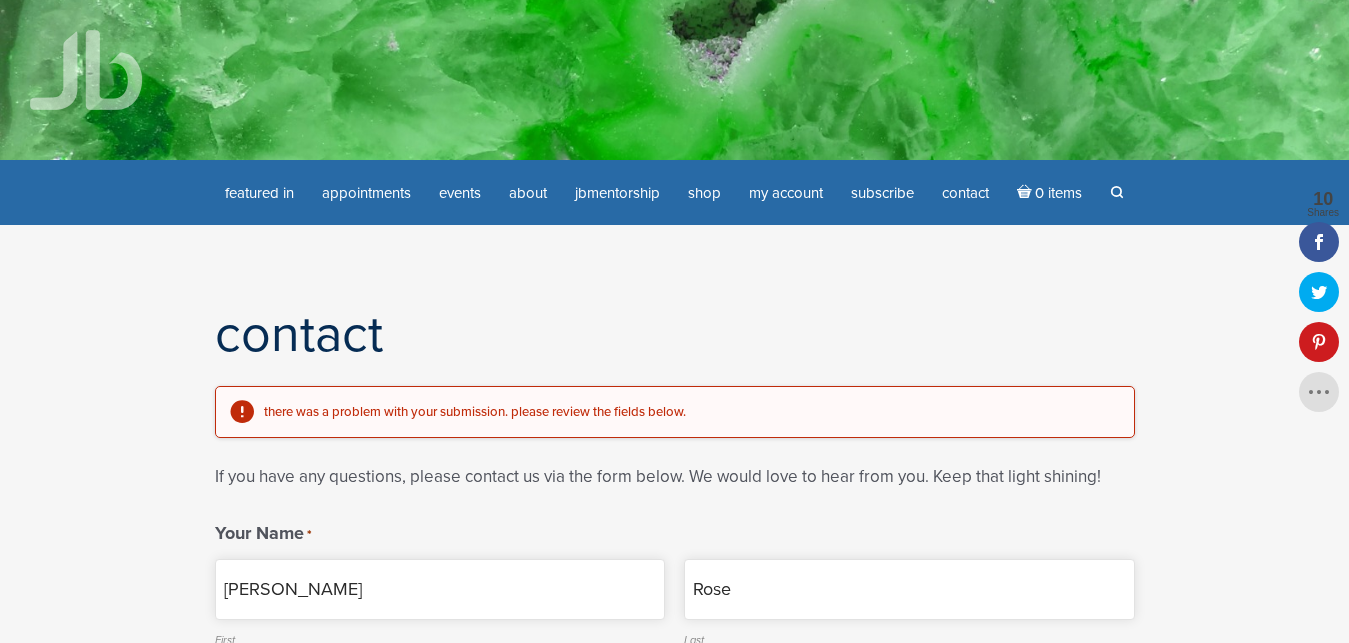 scroll, scrollTop: 286, scrollLeft: 0, axis: vertical 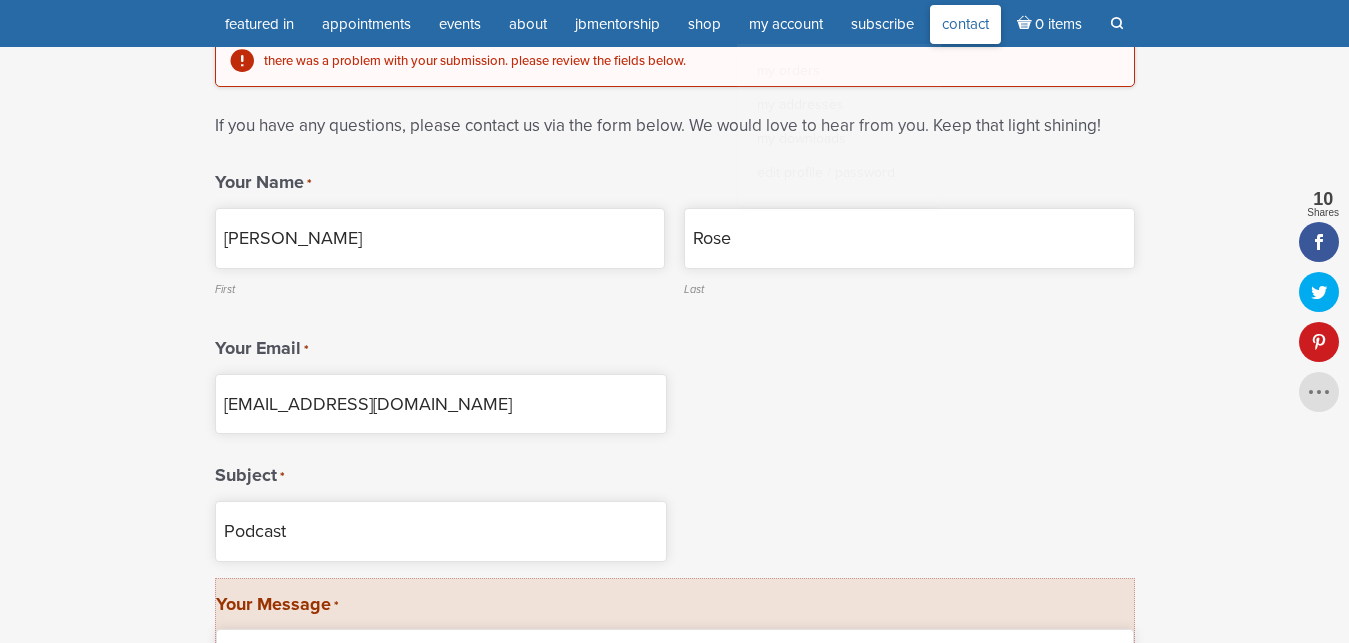 click on "Contact" at bounding box center [965, 24] 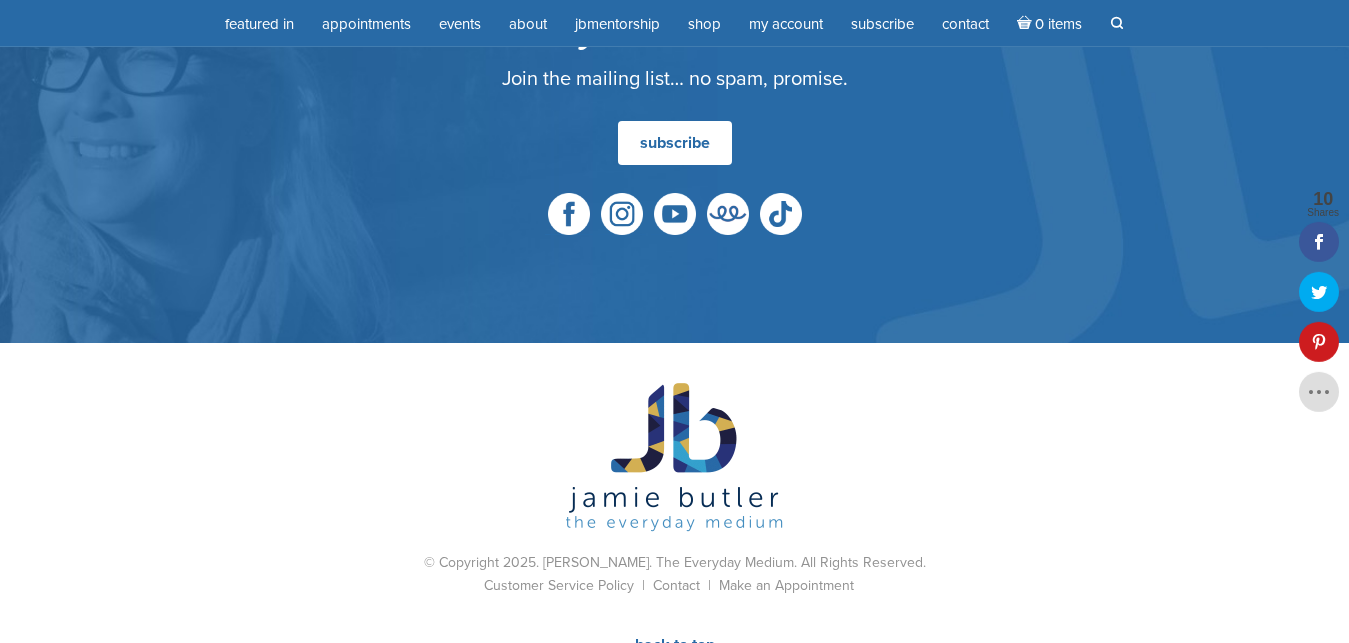 scroll, scrollTop: 1329, scrollLeft: 0, axis: vertical 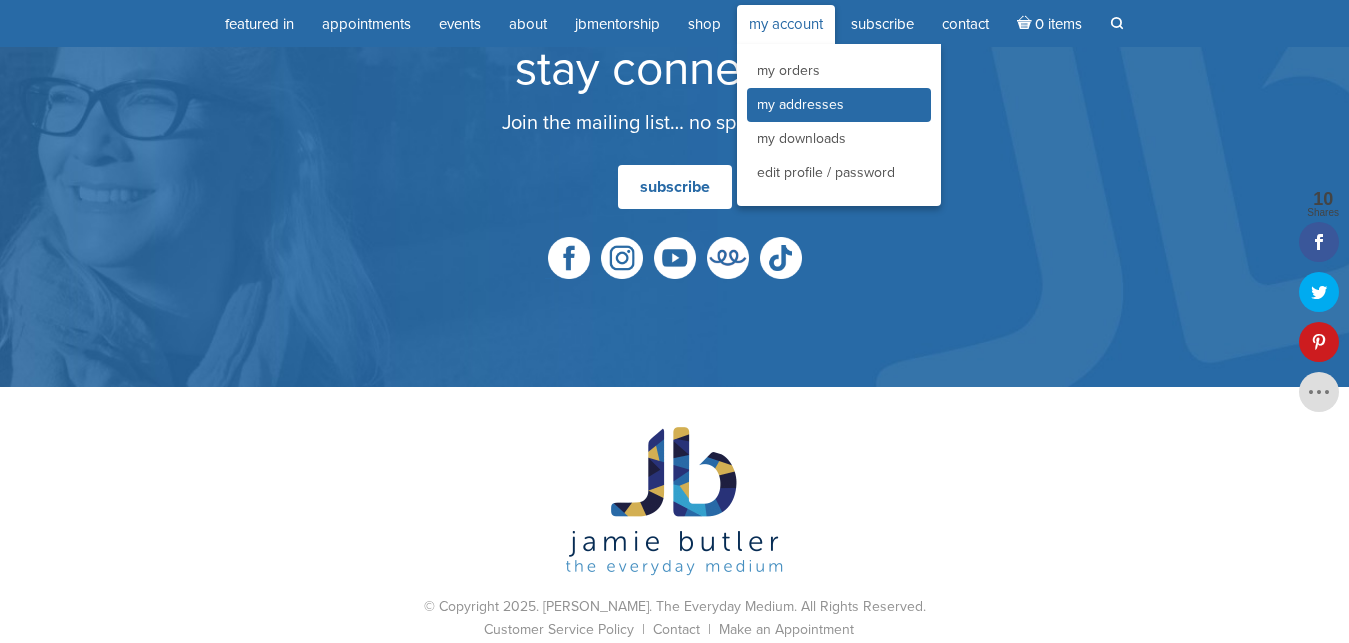 click on "My Addresses" at bounding box center (800, 104) 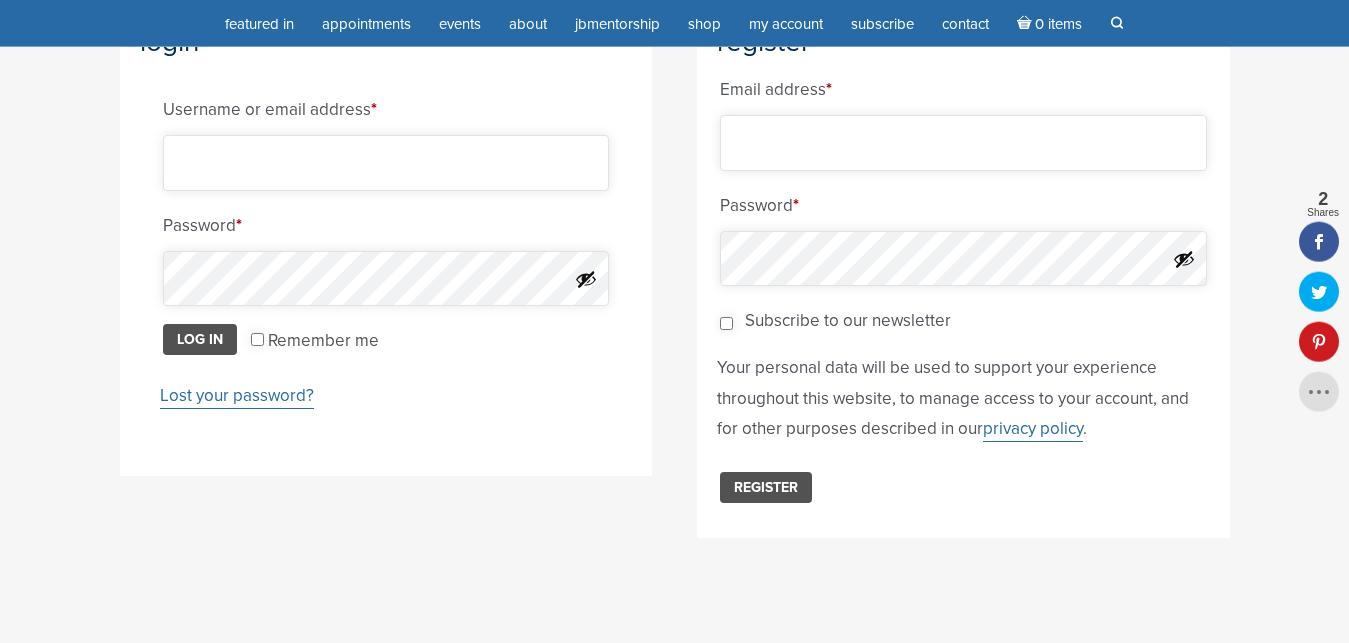 scroll, scrollTop: 306, scrollLeft: 0, axis: vertical 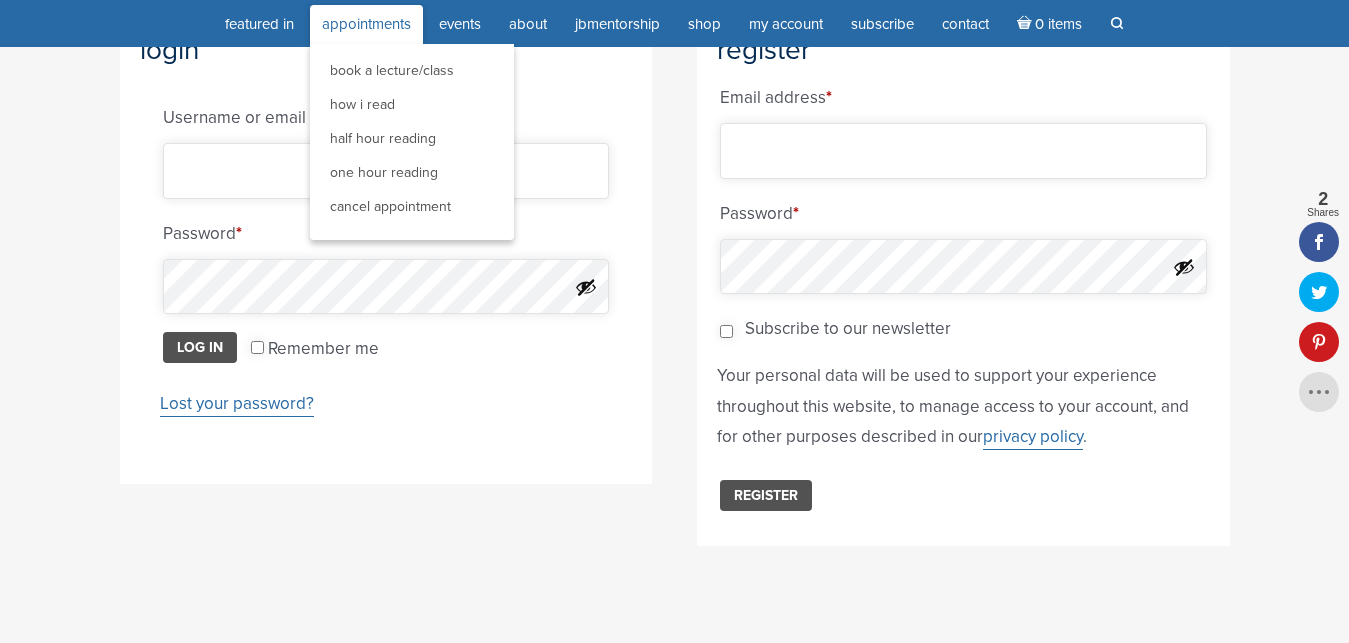 click on "Appointments" at bounding box center (366, 24) 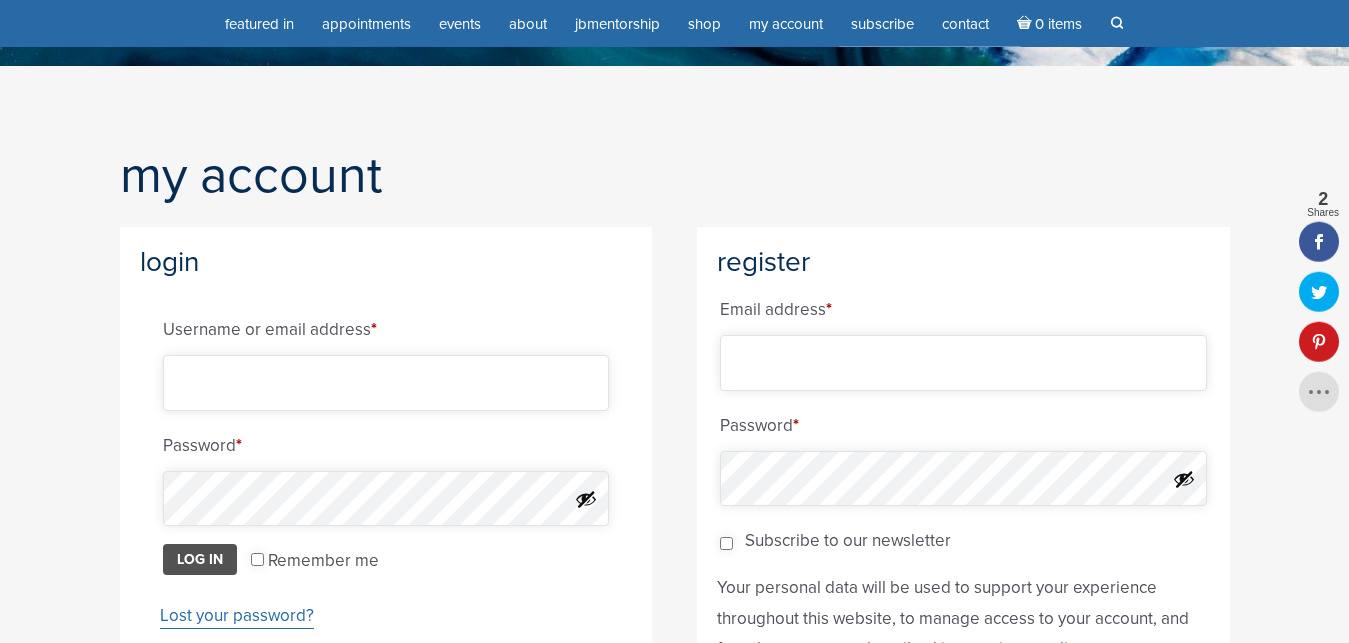 scroll, scrollTop: 102, scrollLeft: 0, axis: vertical 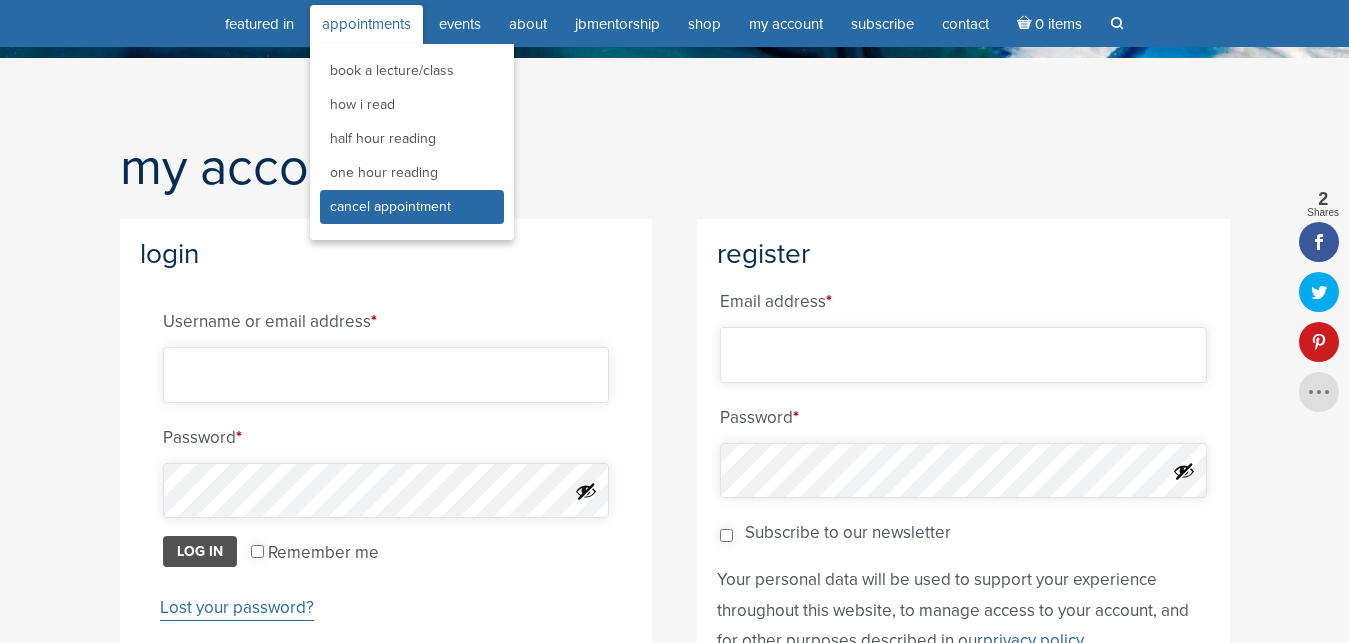 click on "Cancel Appointment" at bounding box center (390, 206) 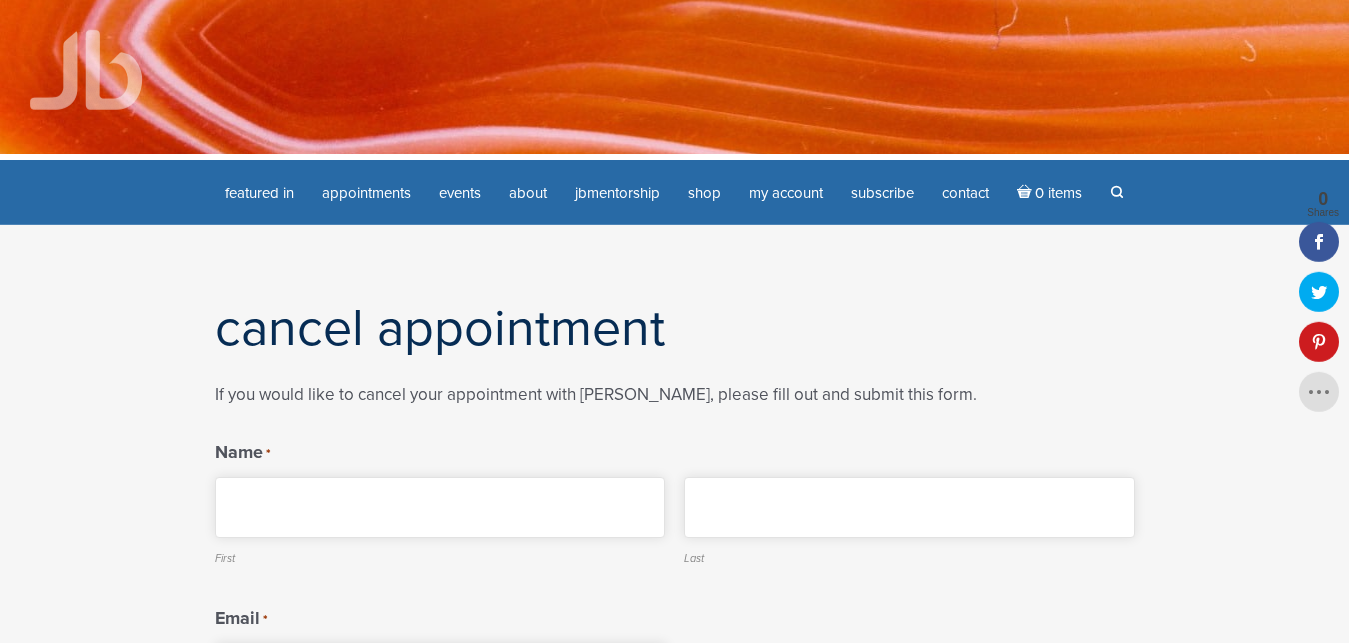 scroll, scrollTop: 0, scrollLeft: 0, axis: both 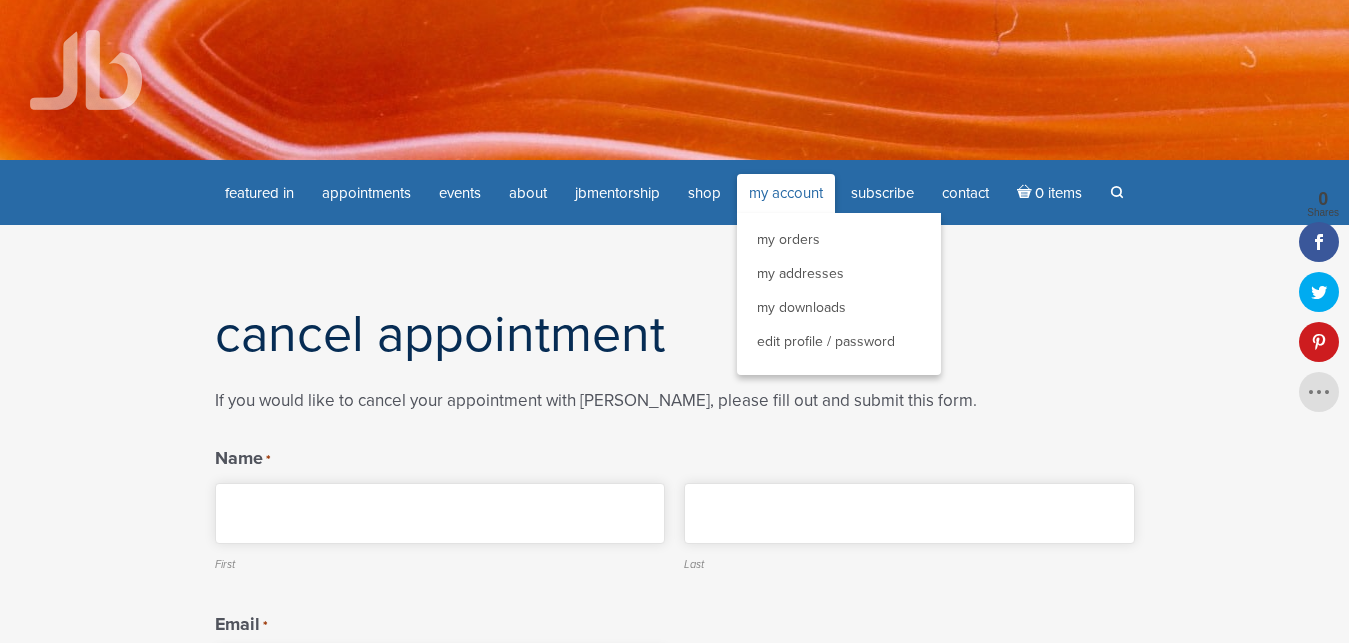 click on "My Account" 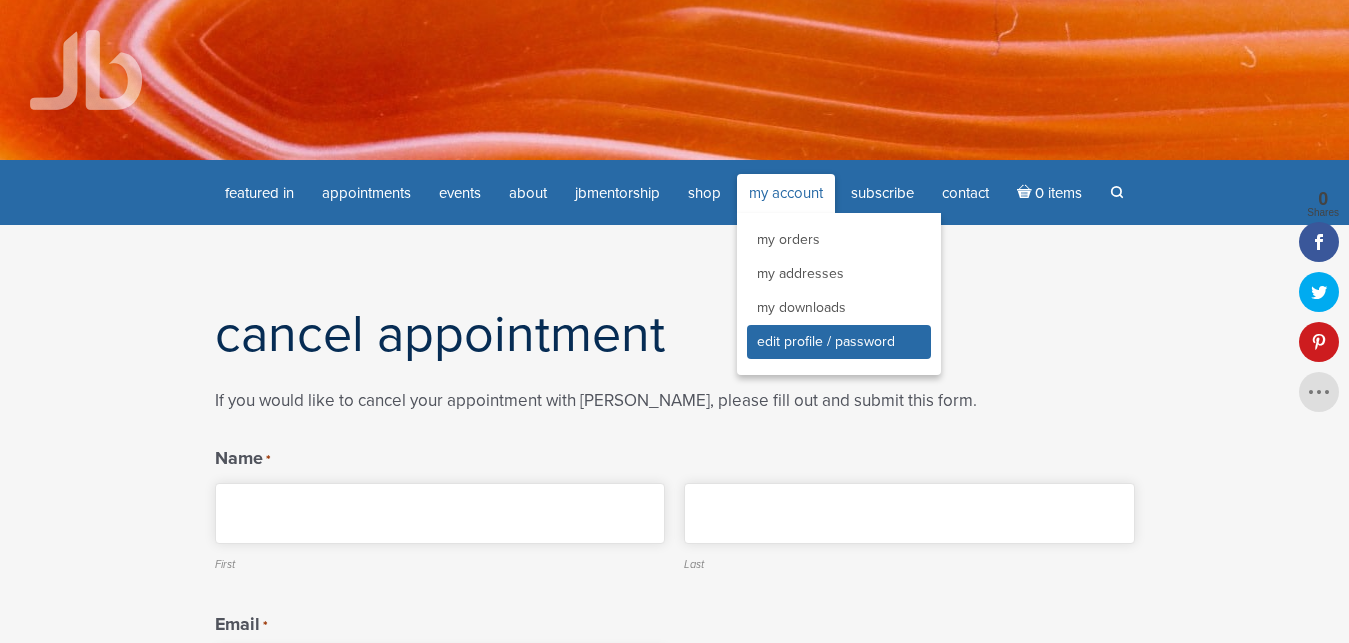 click on "Edit Profile / Password" 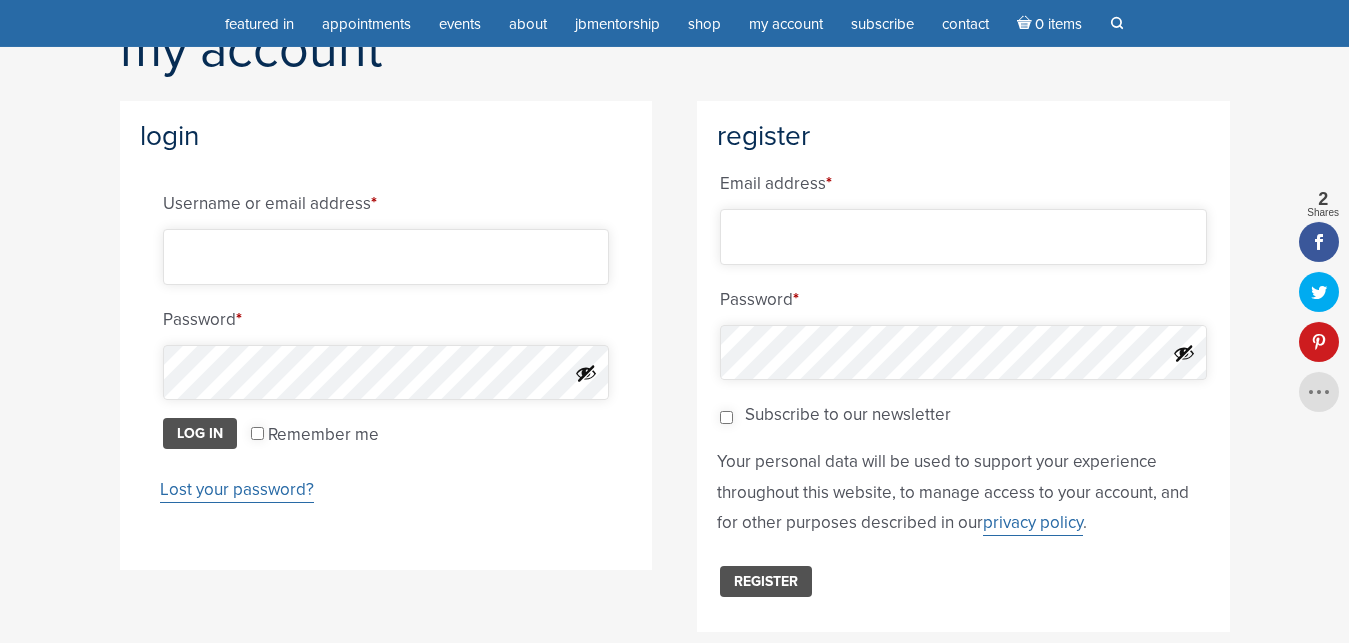 scroll, scrollTop: 0, scrollLeft: 0, axis: both 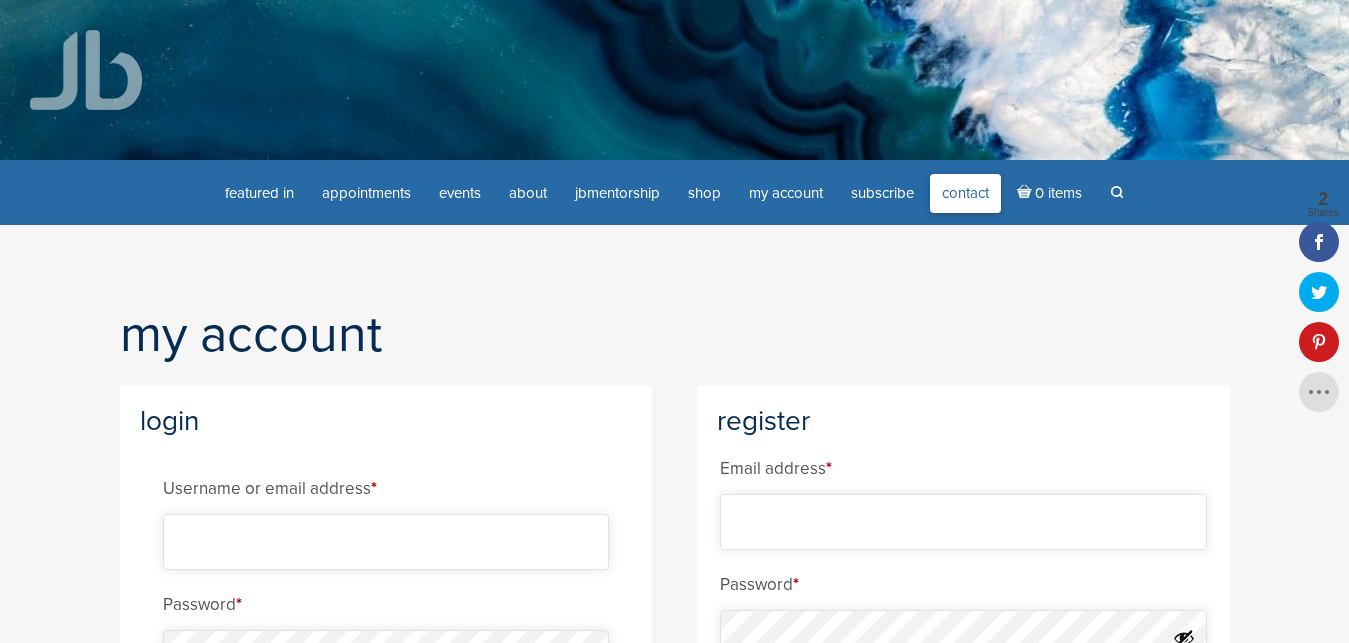 click on "Contact" at bounding box center [965, 193] 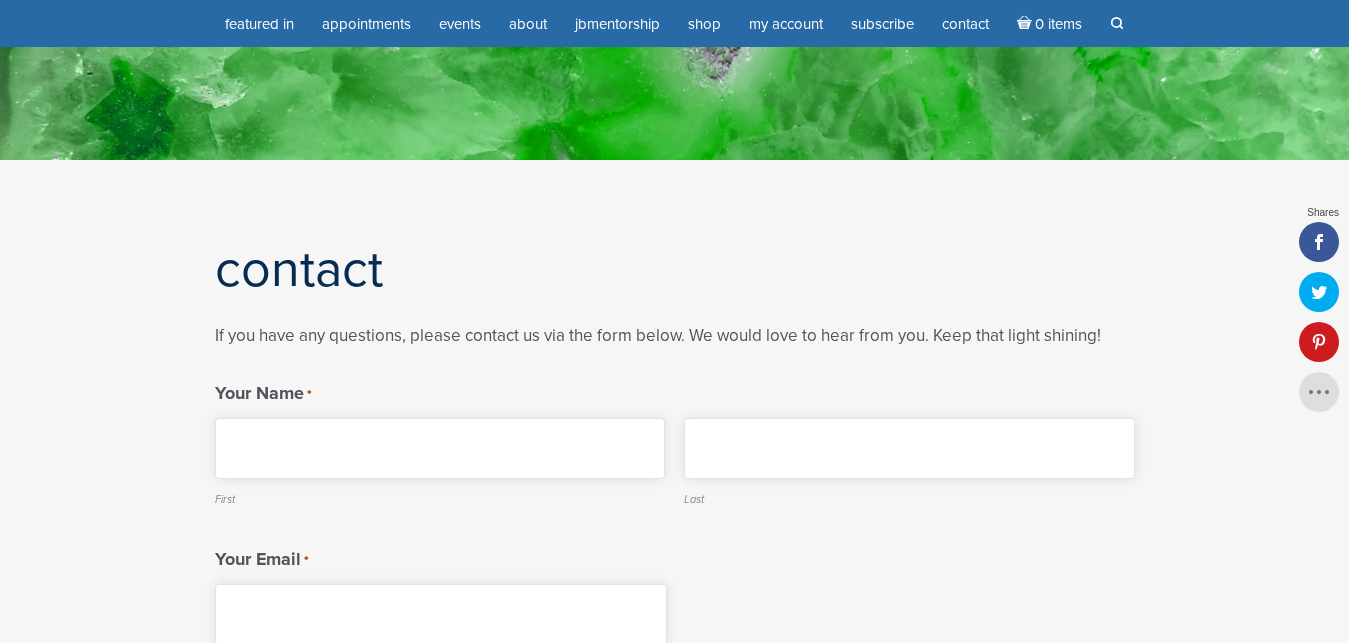 scroll, scrollTop: 306, scrollLeft: 0, axis: vertical 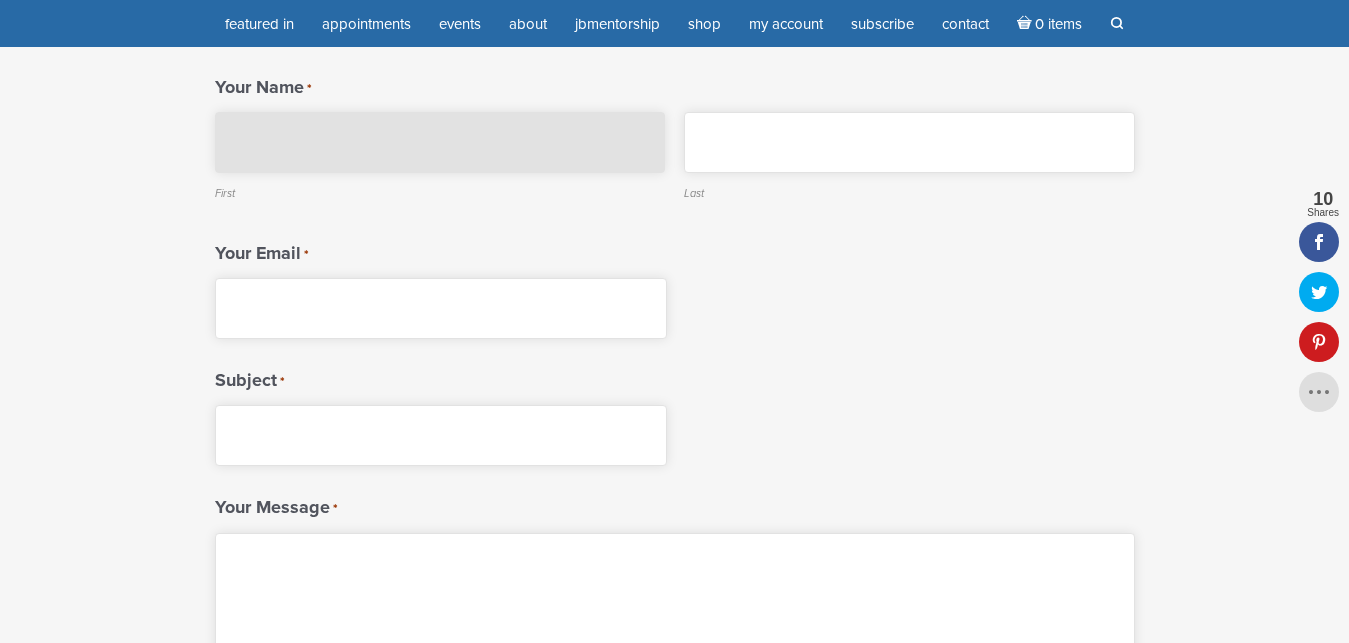 click on "First" at bounding box center [440, 142] 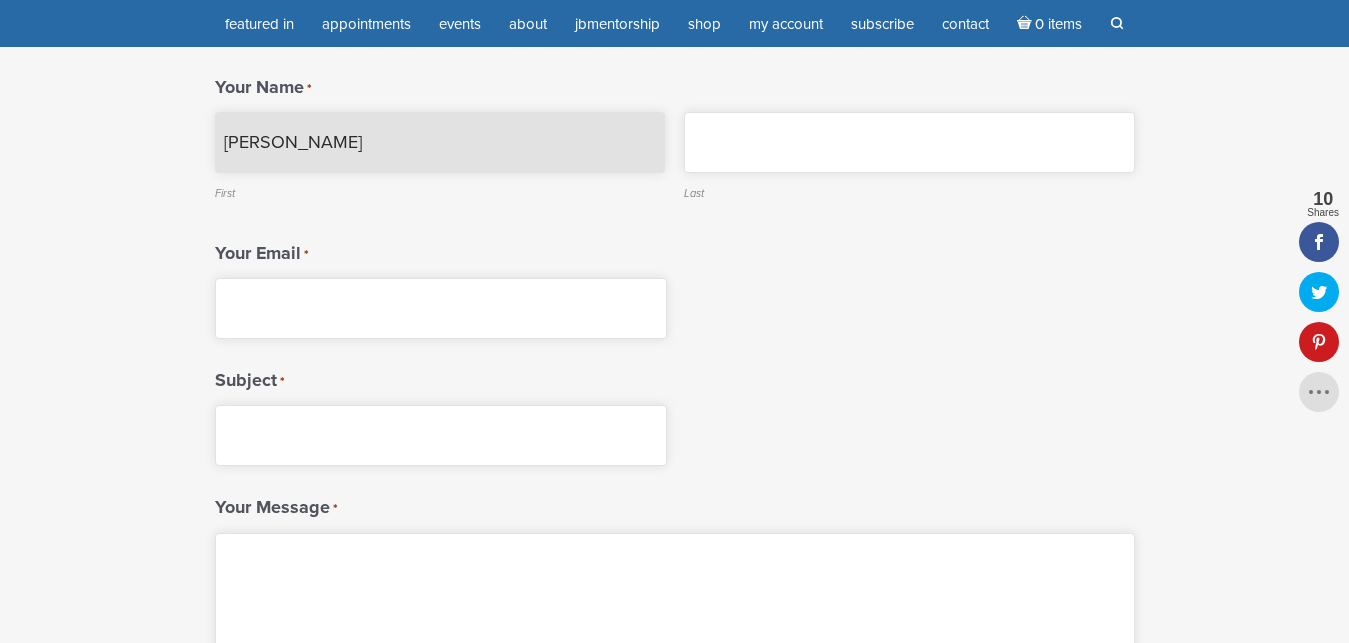 type on "Alma" 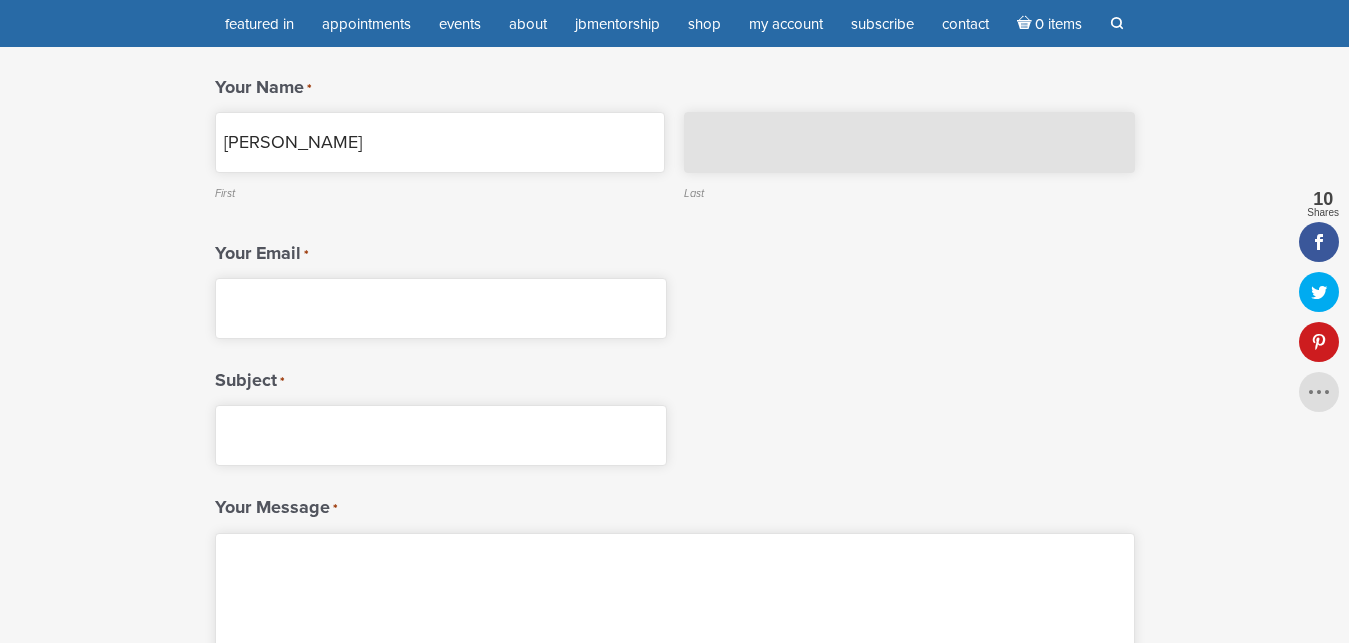 click on "Last" at bounding box center [909, 142] 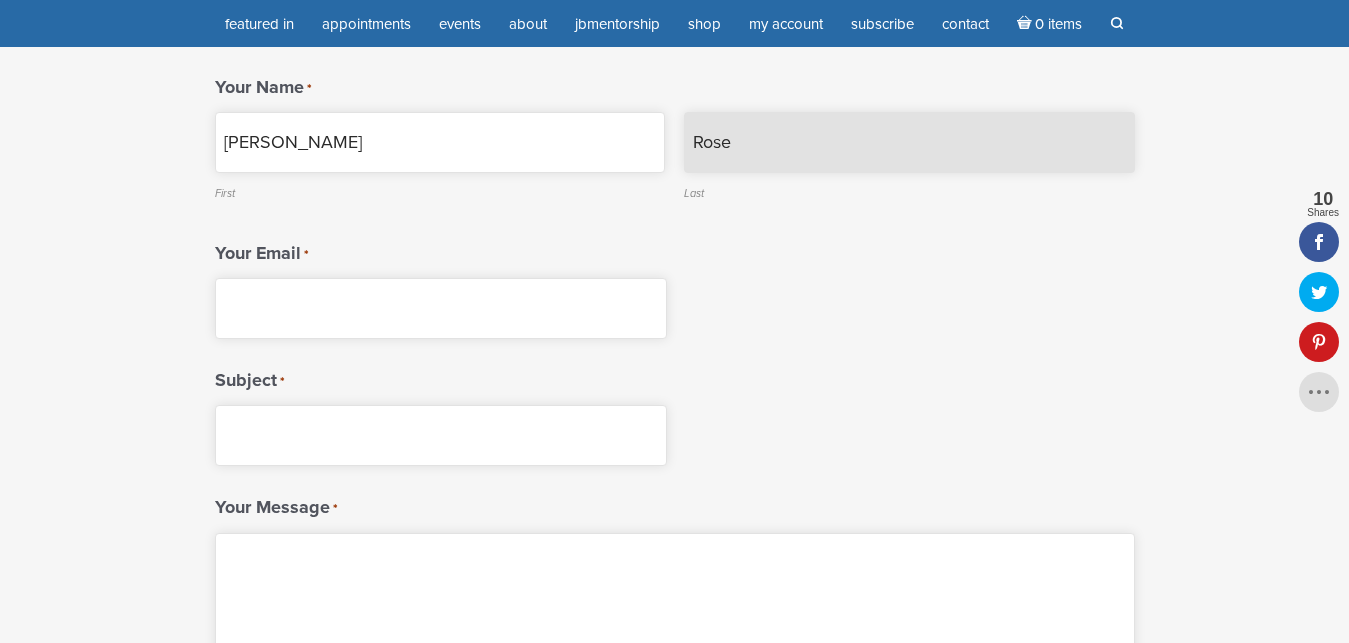 type on "Rose" 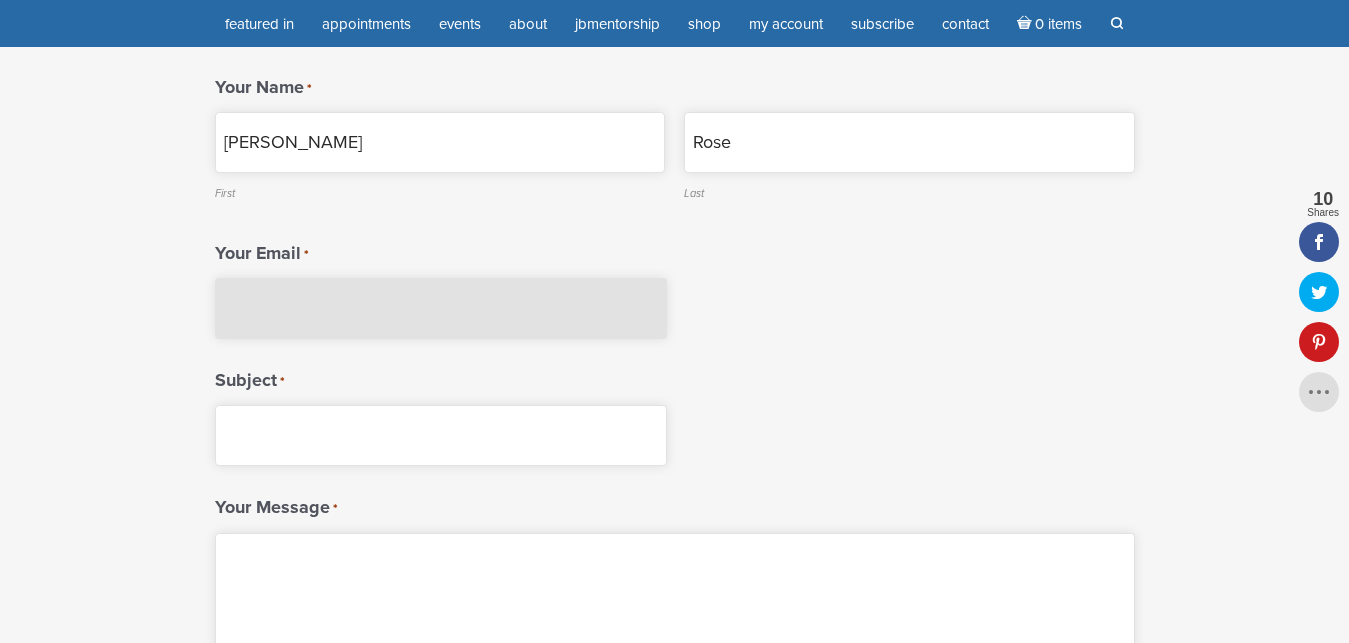 click on "Your Email *" at bounding box center [441, 308] 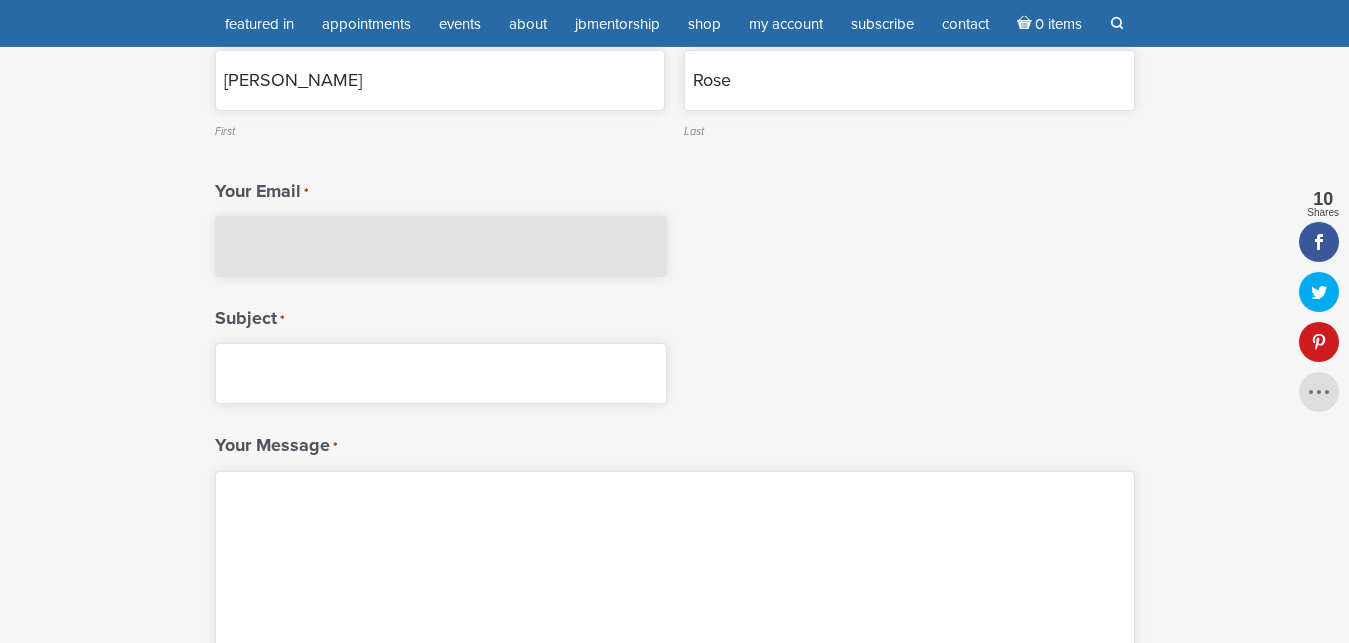 scroll, scrollTop: 408, scrollLeft: 0, axis: vertical 